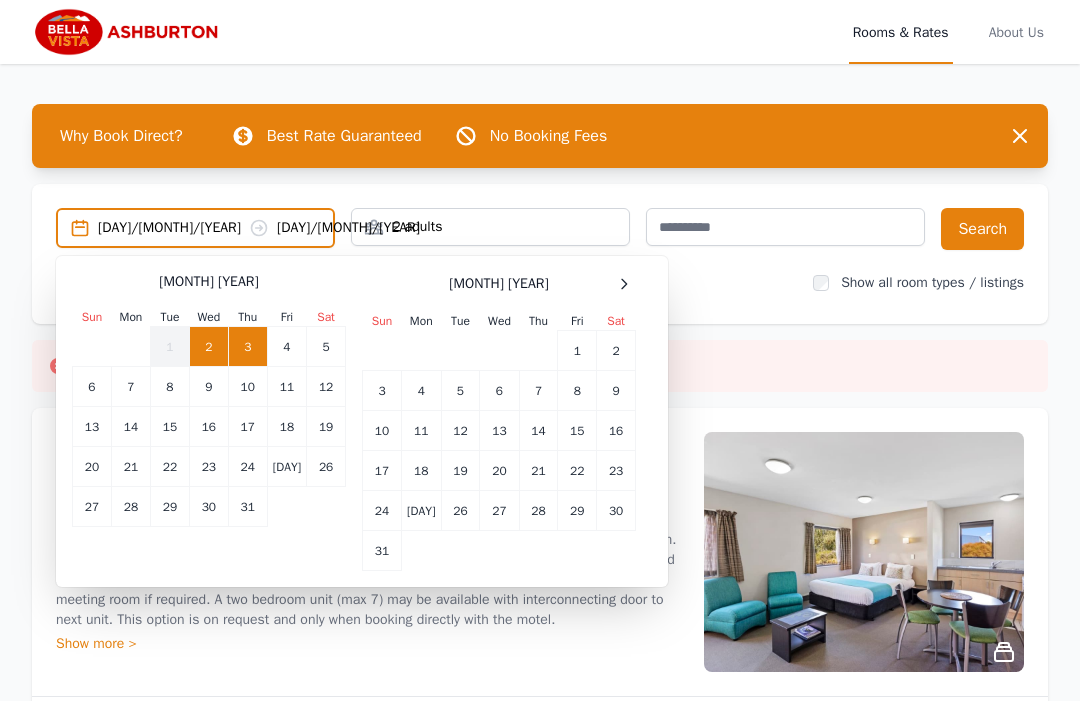 scroll, scrollTop: 0, scrollLeft: 0, axis: both 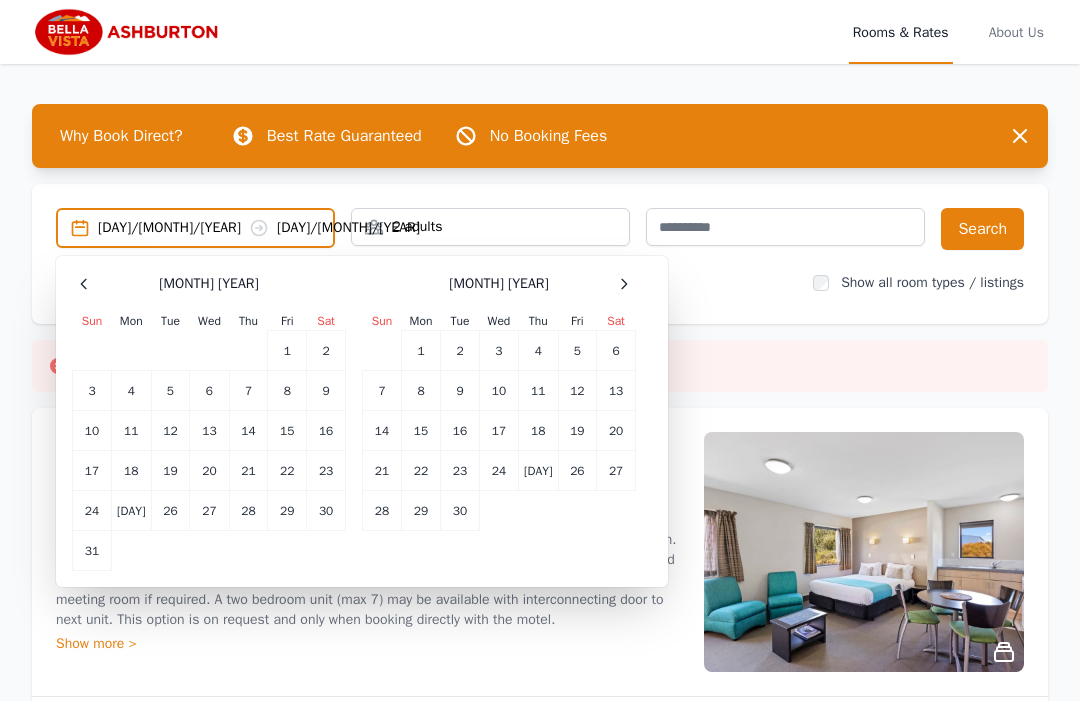 click at bounding box center [83, 283] 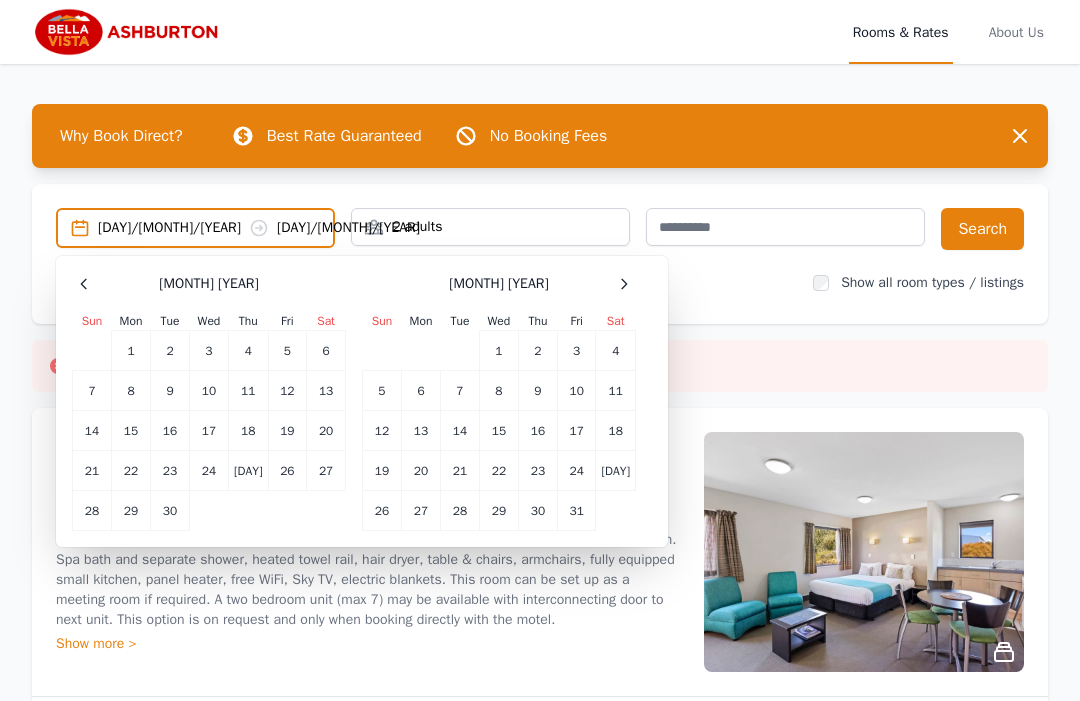 click at bounding box center [84, 284] 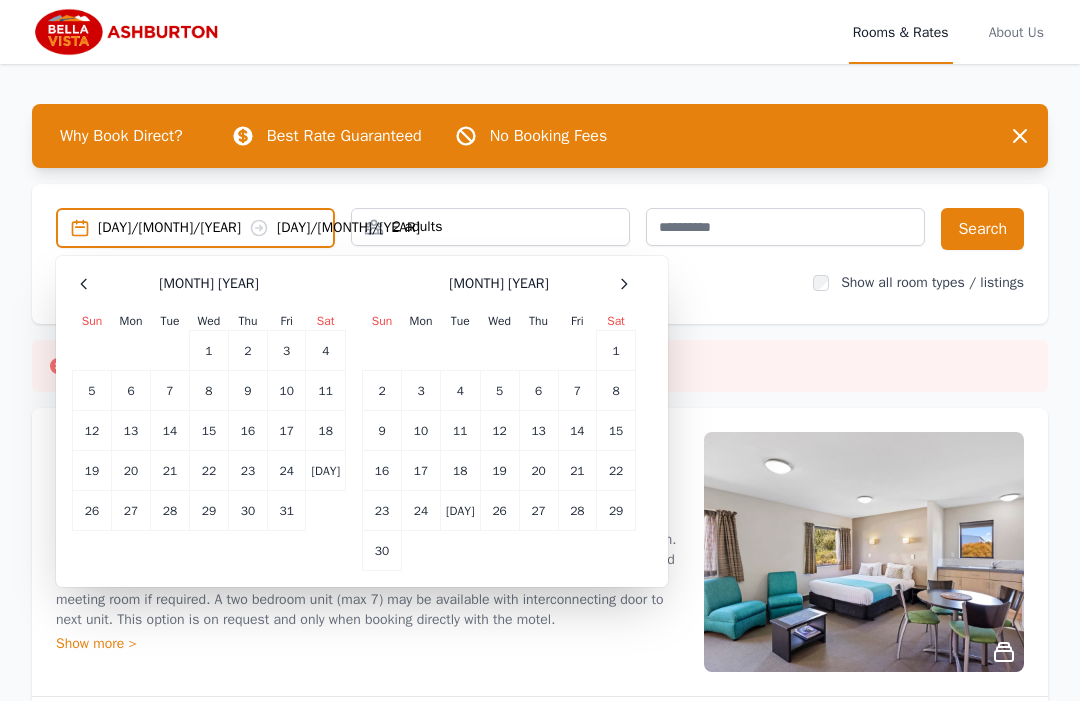 click at bounding box center (84, 284) 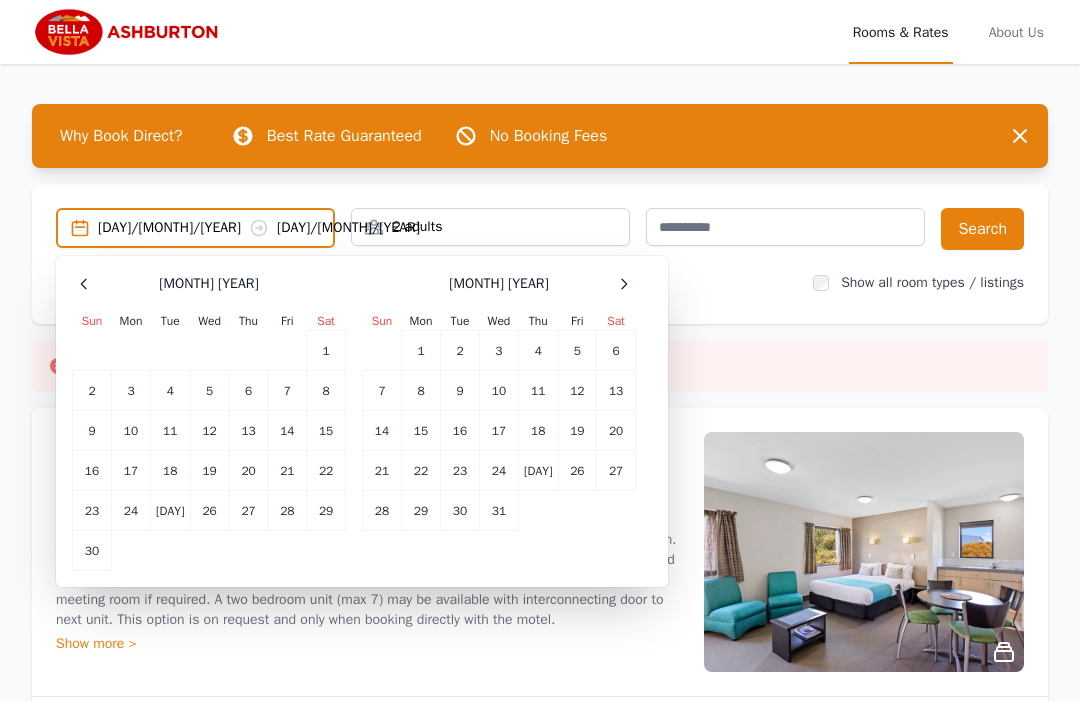 click at bounding box center (84, 284) 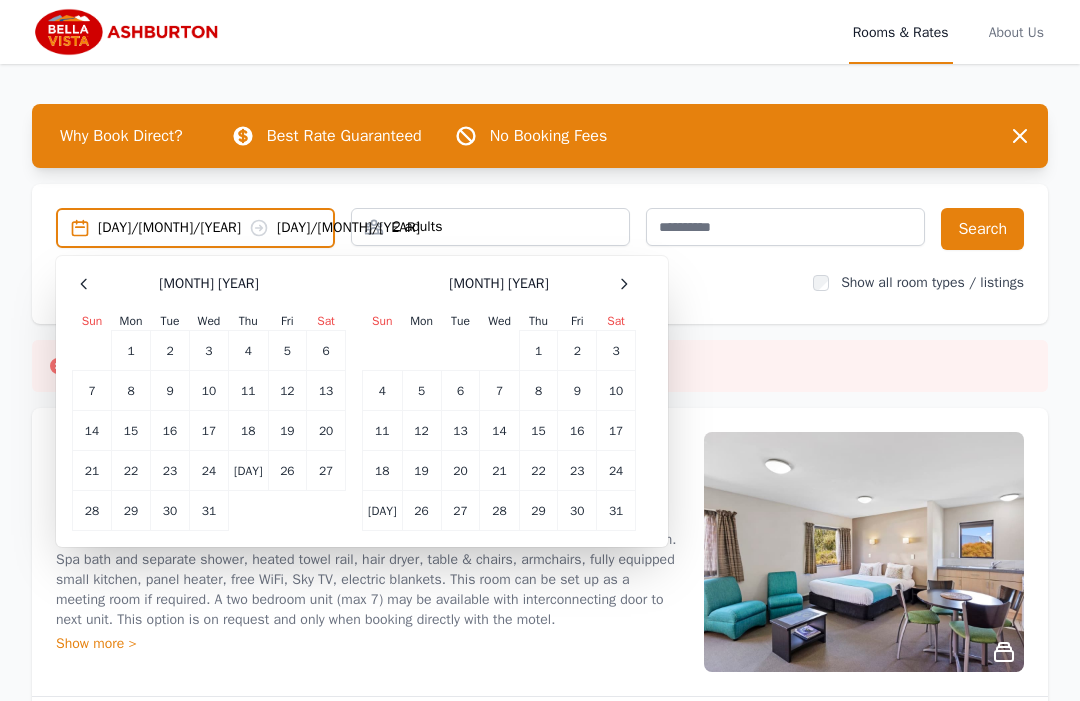 click on "23" at bounding box center (287, 351) 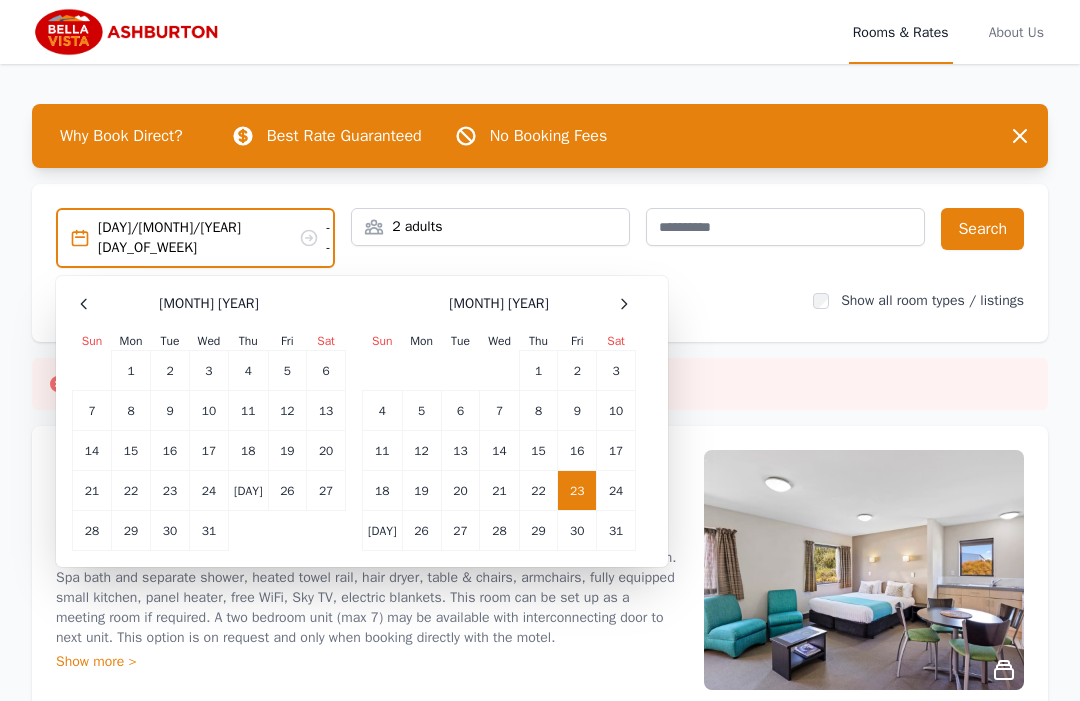click on "[DAY]" at bounding box center [92, 411] 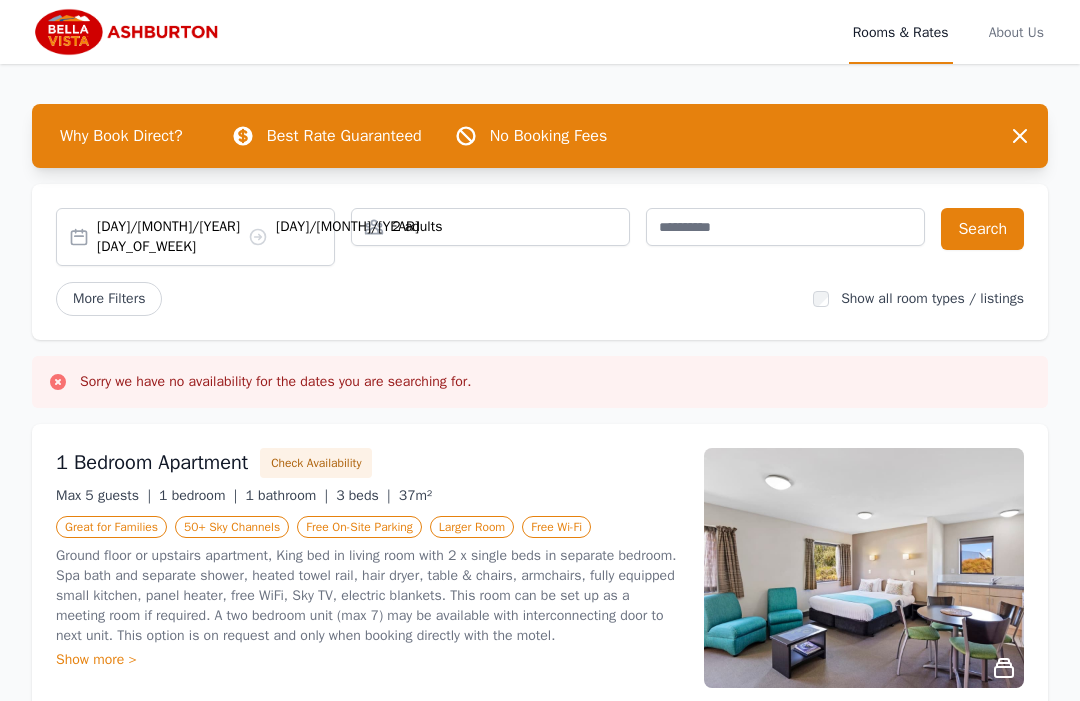 click on "2 adults" at bounding box center (490, 227) 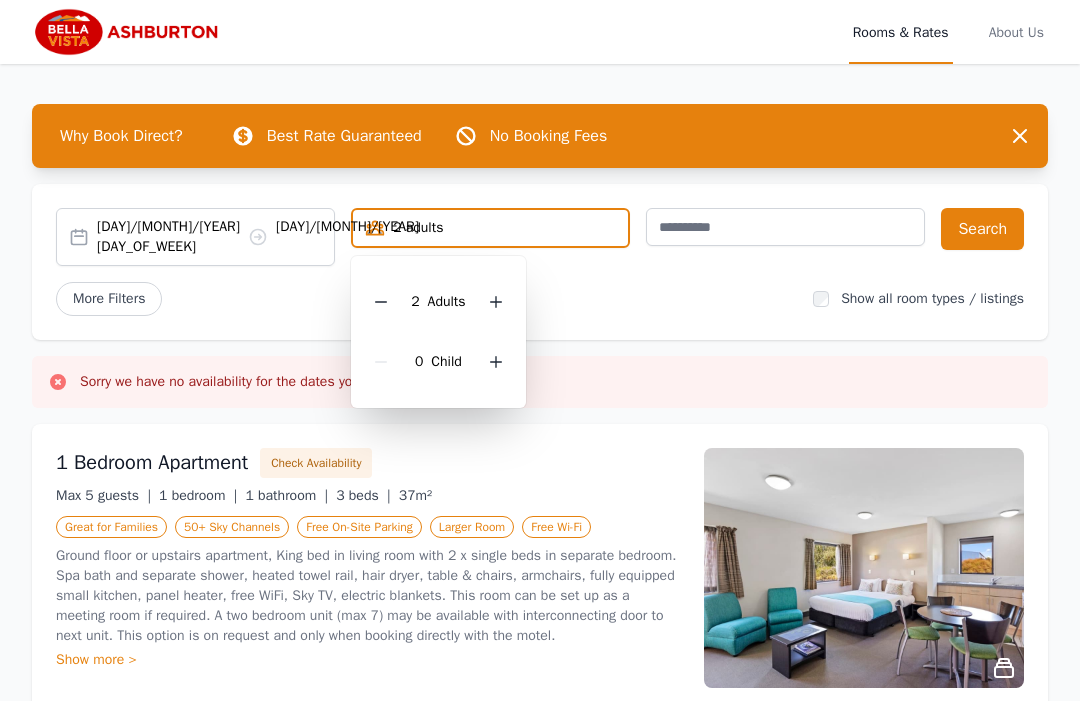 click at bounding box center (496, 362) 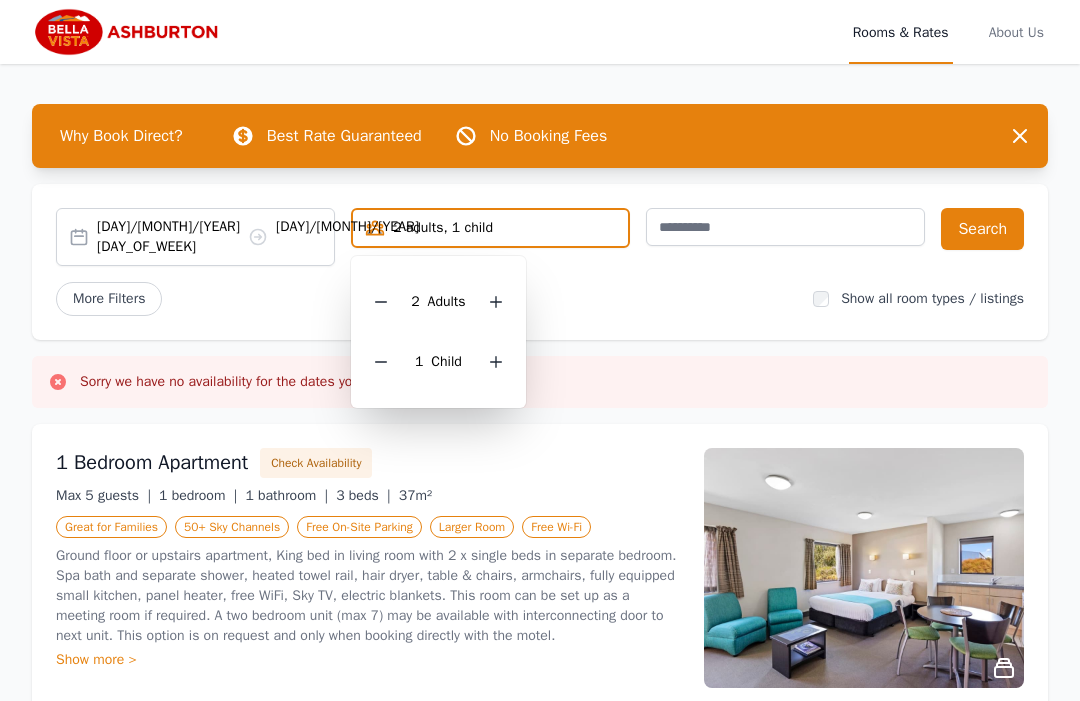 click at bounding box center [496, 362] 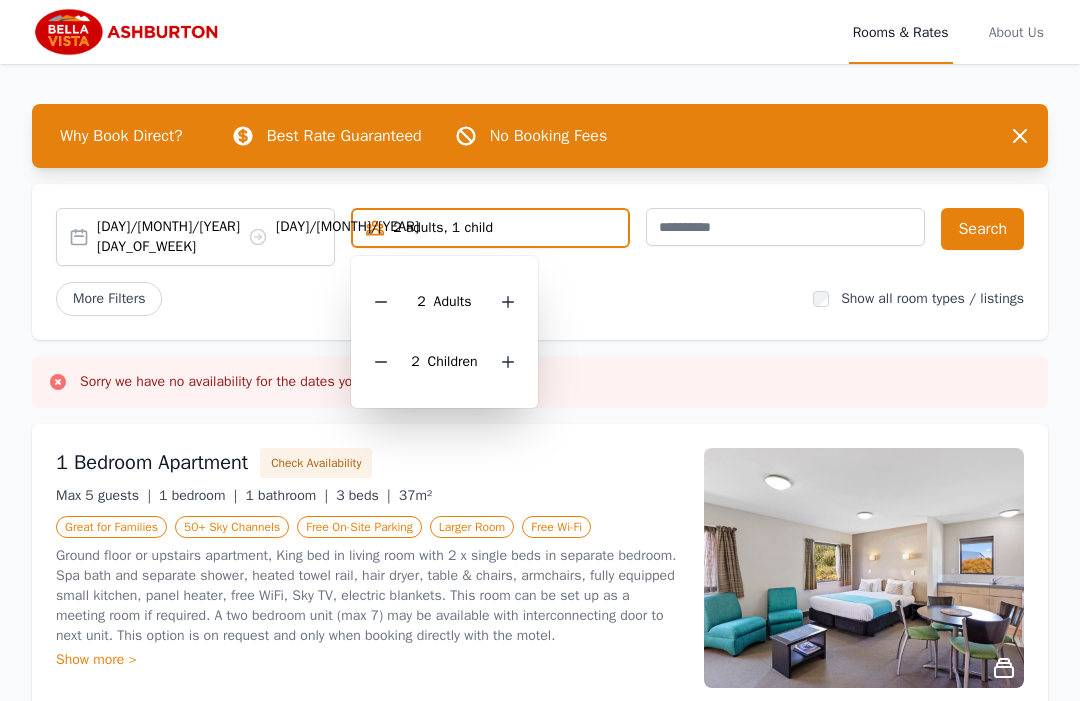 click on "Search" at bounding box center [982, 229] 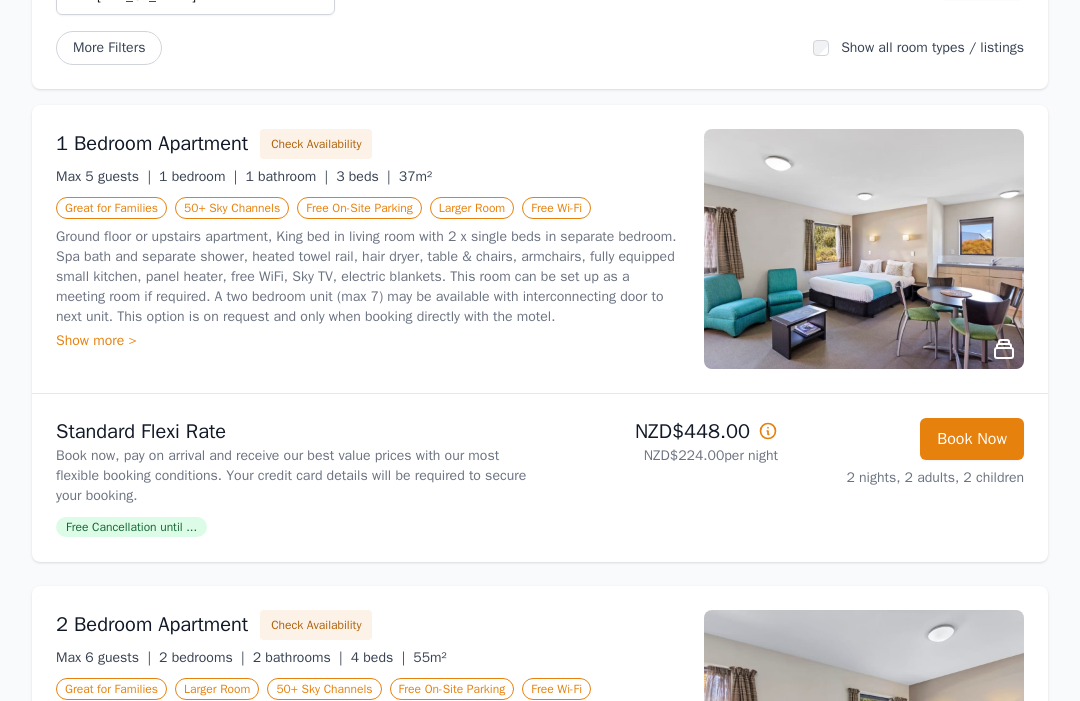 scroll, scrollTop: 249, scrollLeft: 0, axis: vertical 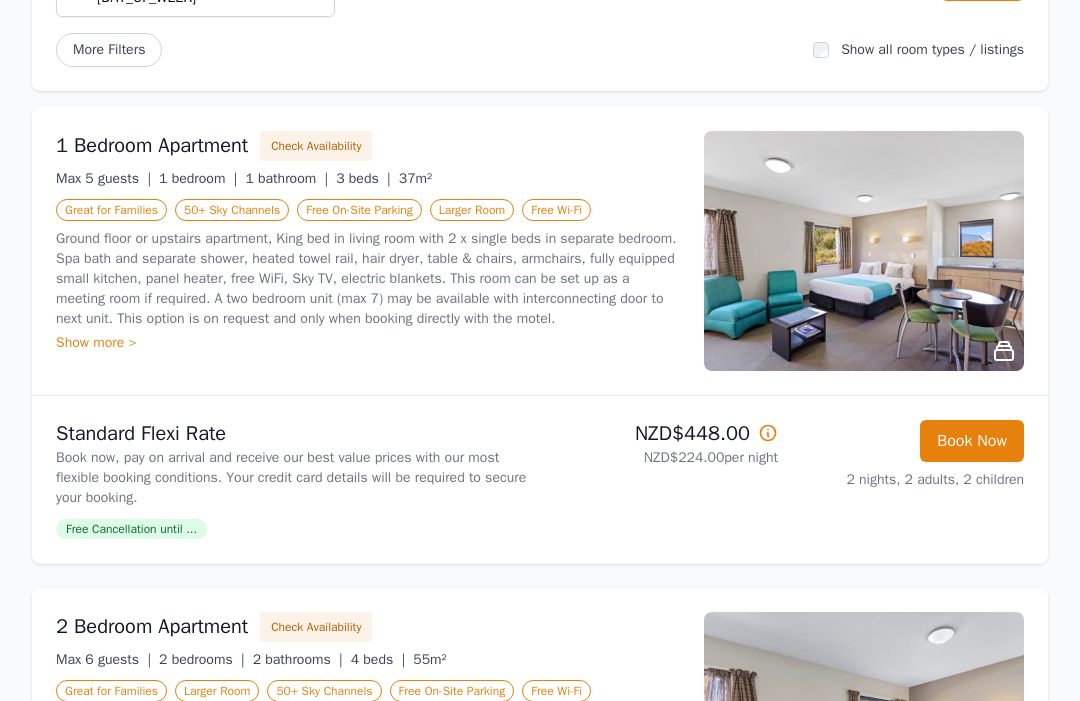 click at bounding box center (864, 251) 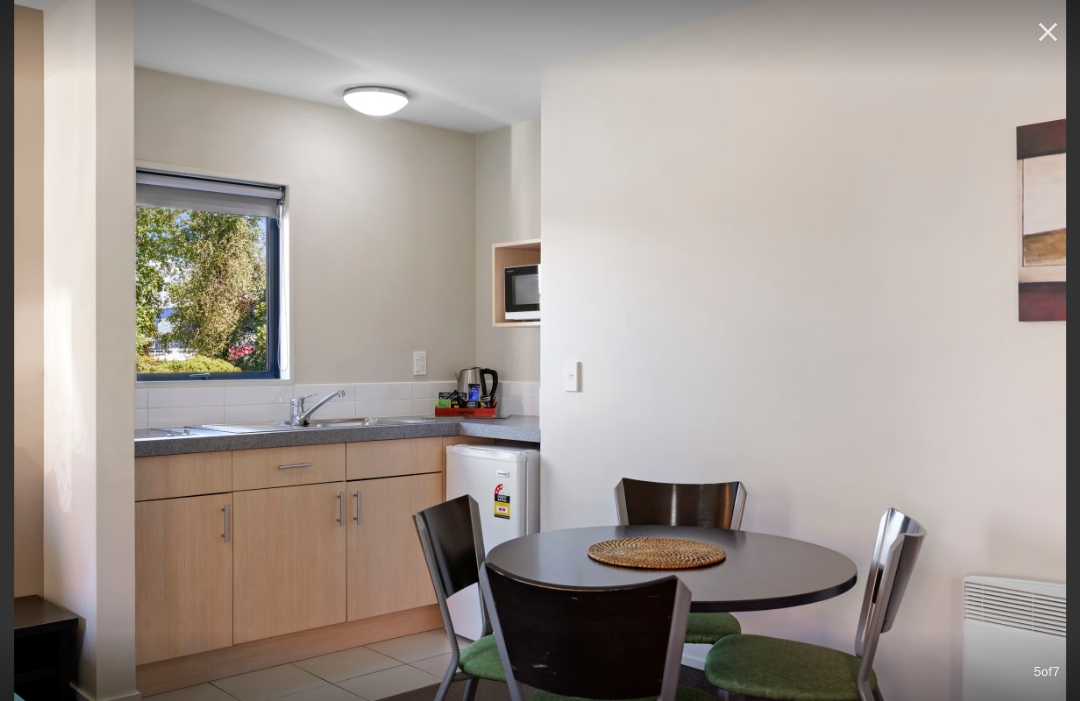 click at bounding box center [1048, 32] 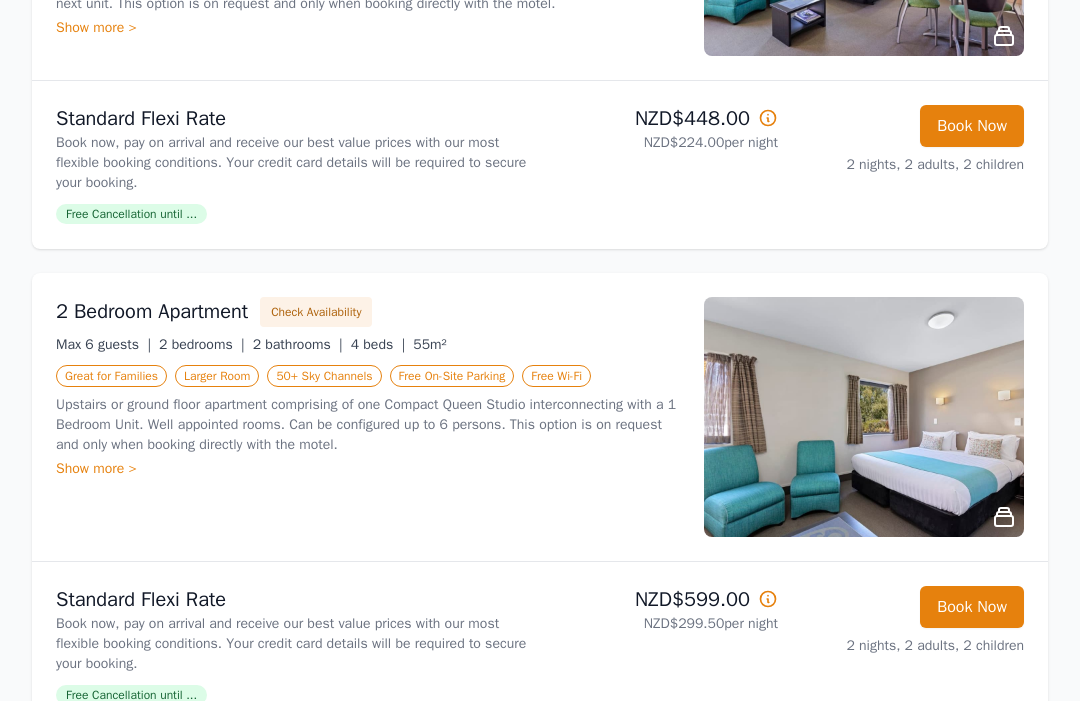 click at bounding box center [864, 418] 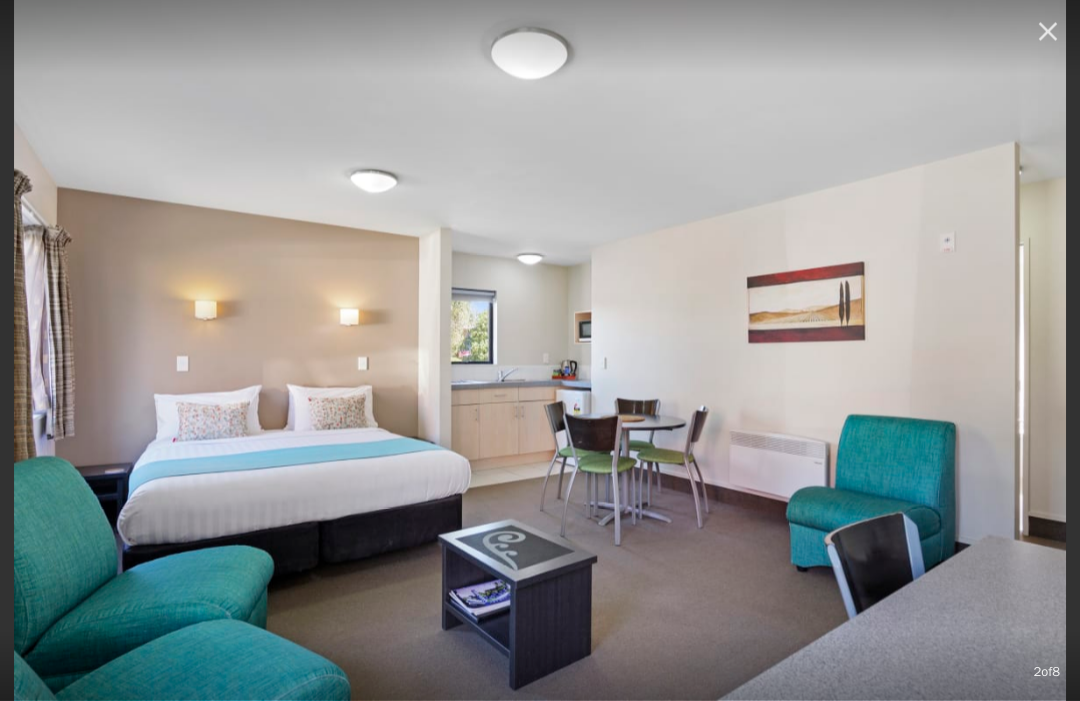 scroll, scrollTop: 432, scrollLeft: 0, axis: vertical 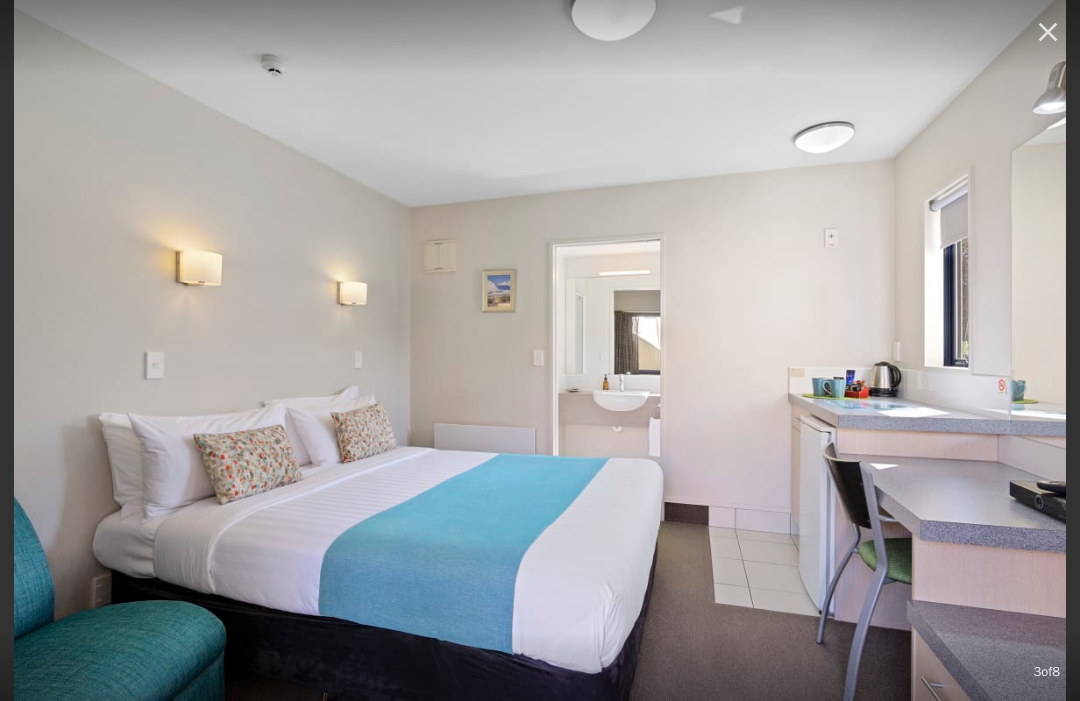click at bounding box center (1048, 32) 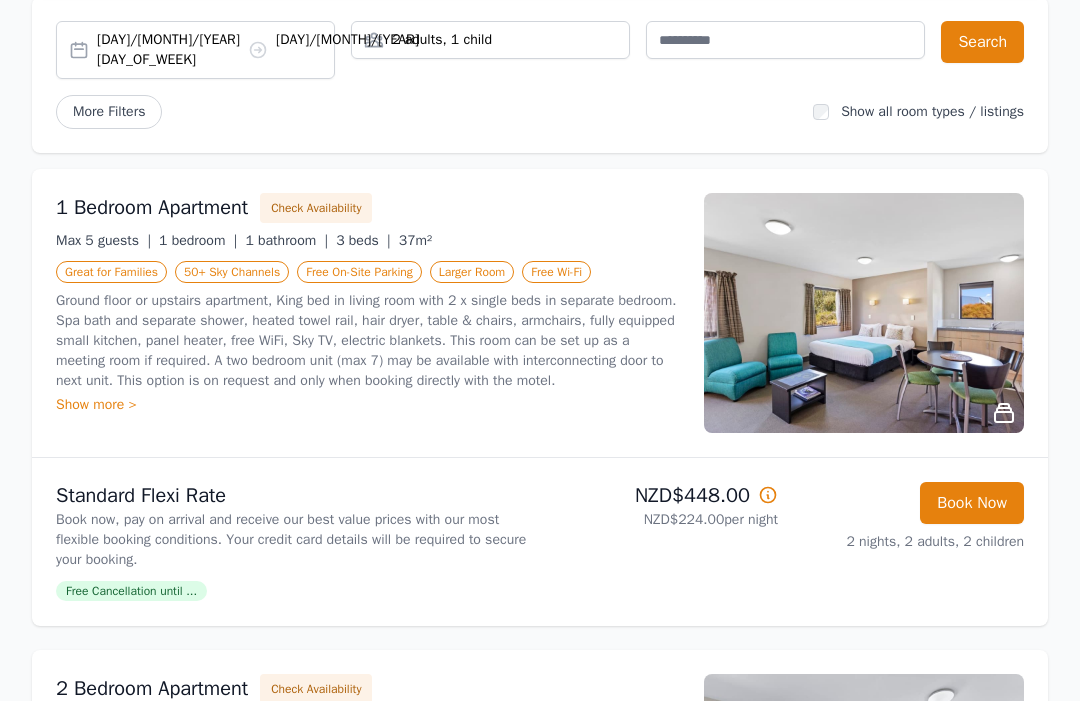 scroll, scrollTop: 187, scrollLeft: 0, axis: vertical 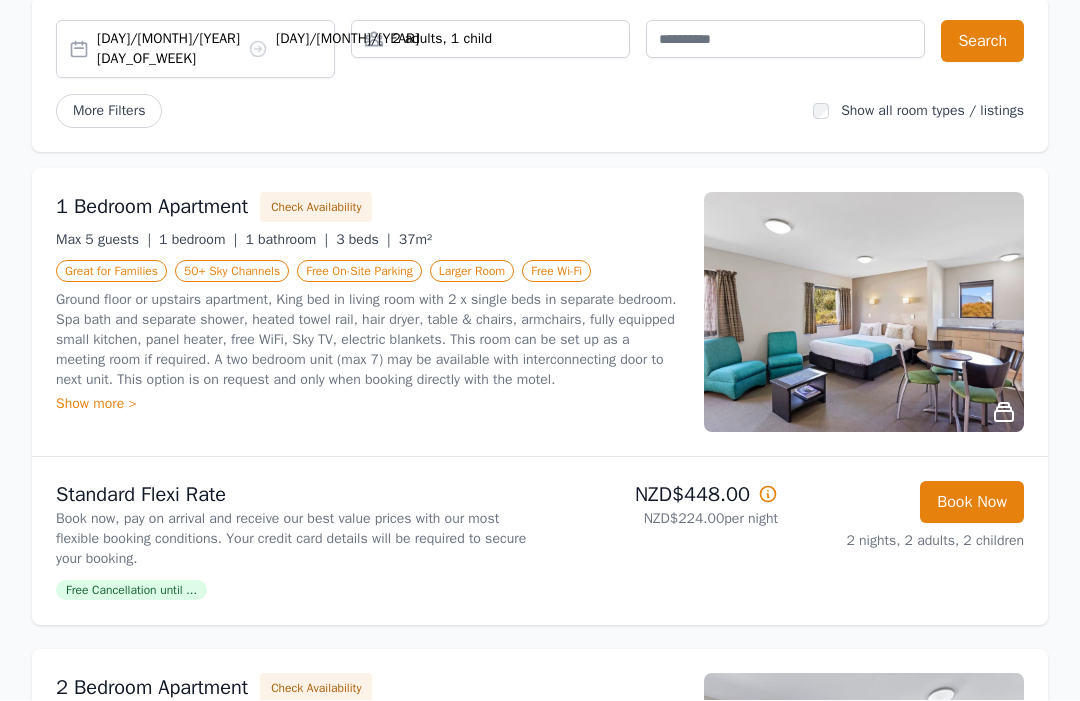 click on "Book Now" at bounding box center (972, 503) 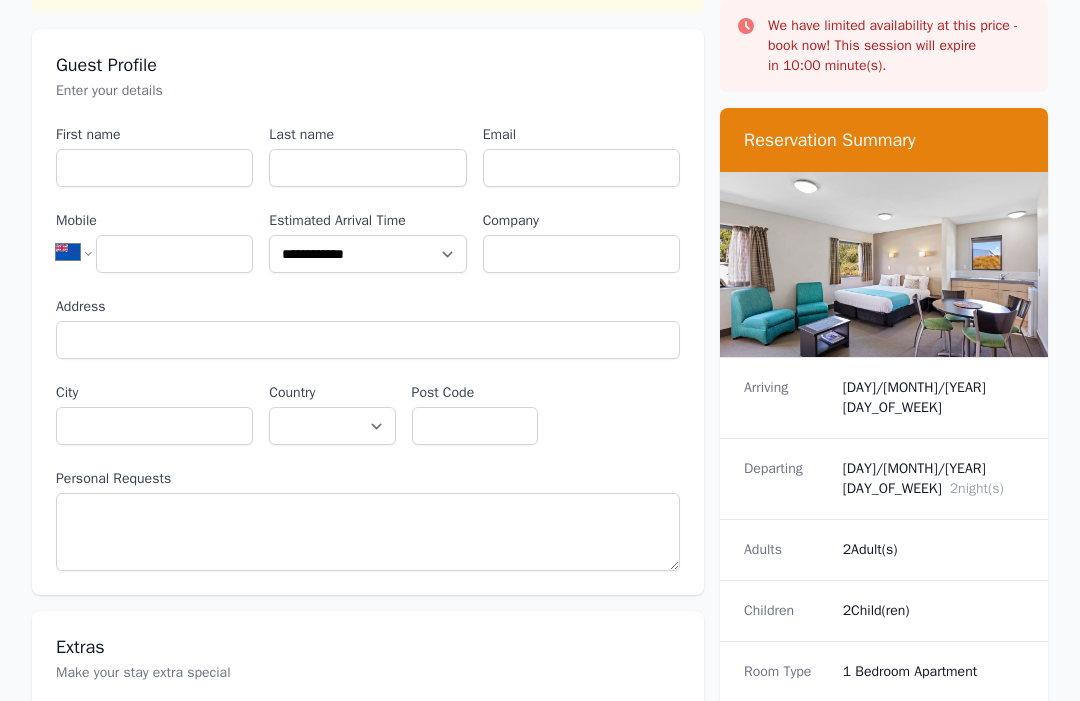 scroll, scrollTop: 0, scrollLeft: 0, axis: both 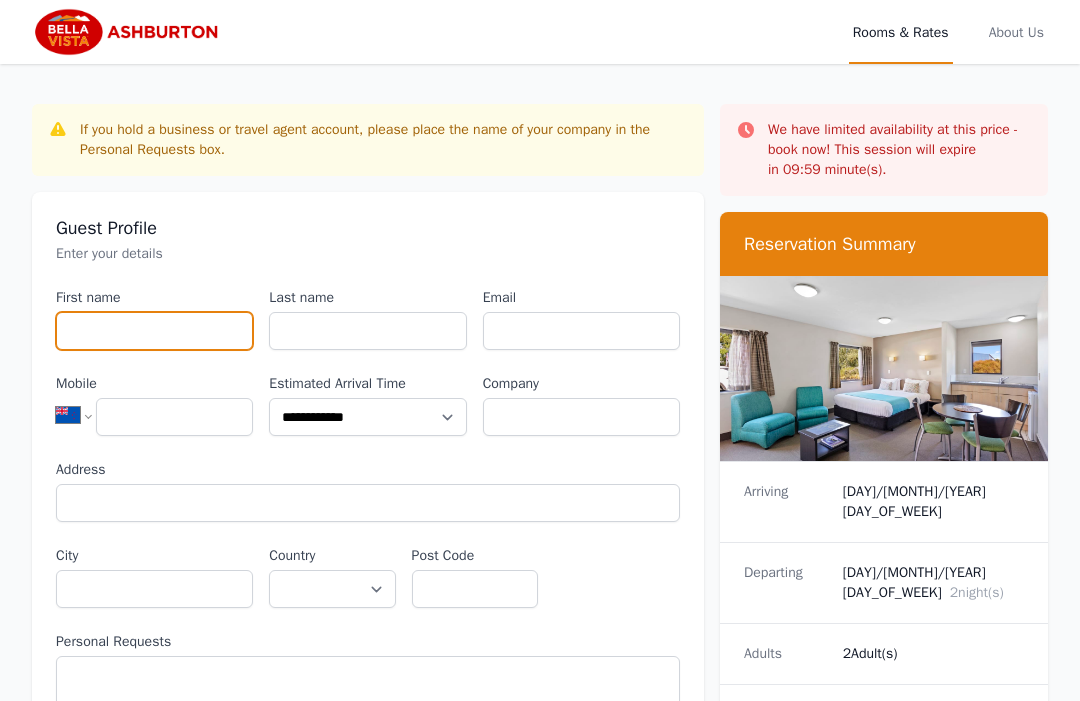 click on "First name" at bounding box center [154, 331] 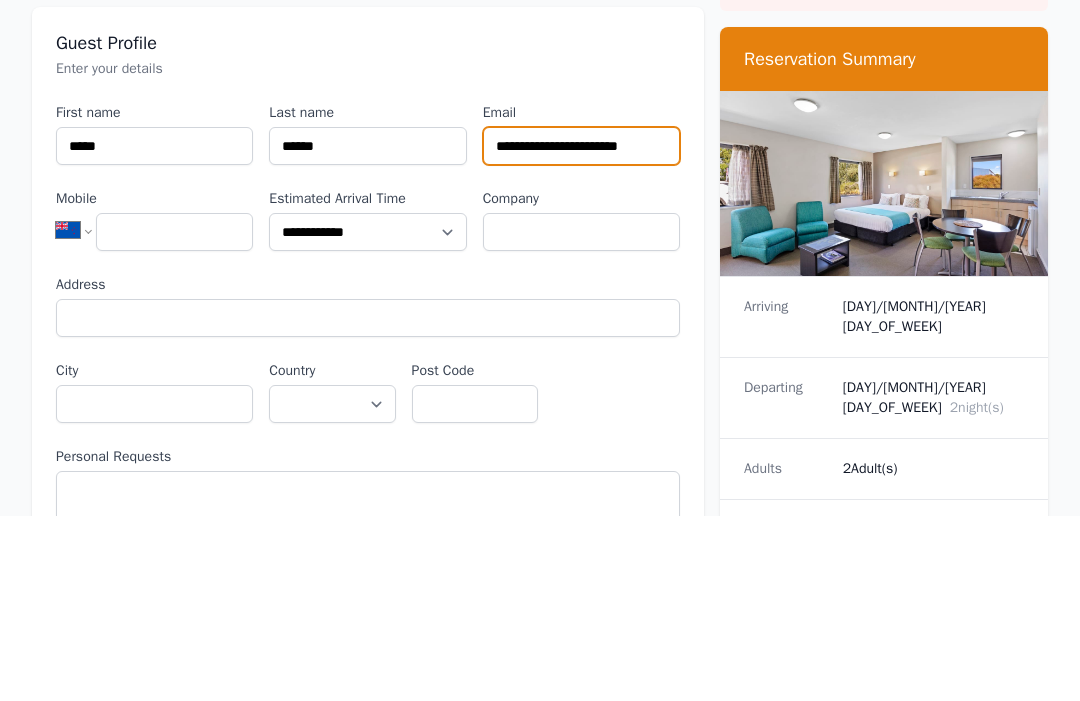 type on "**********" 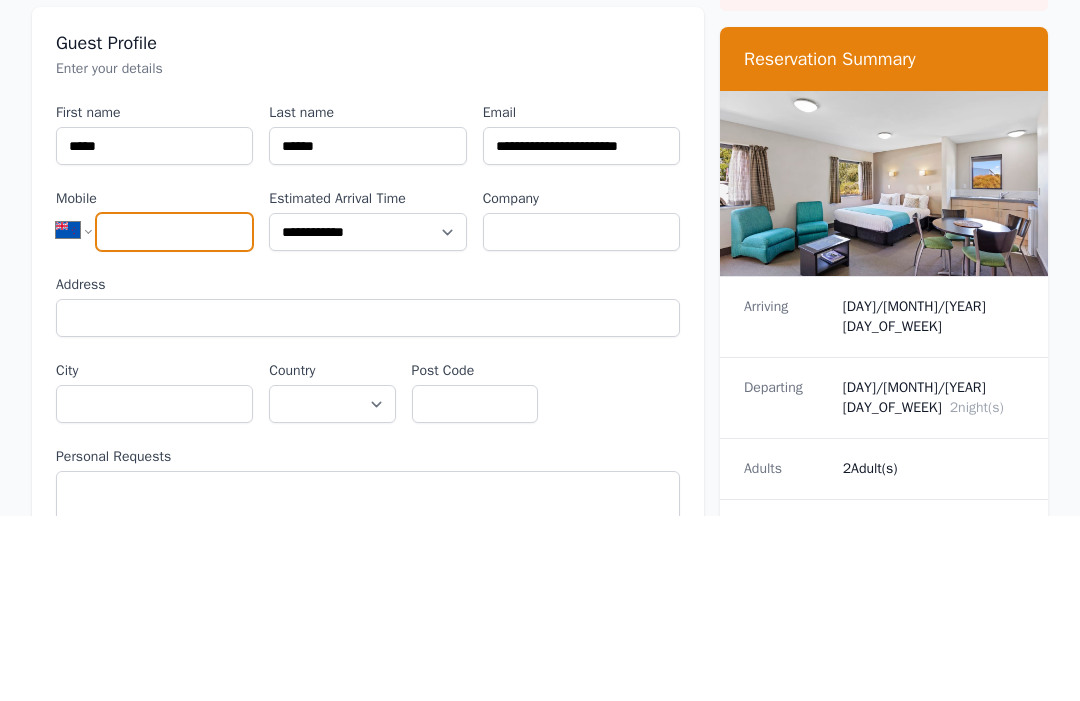 click on "Mobile" at bounding box center (174, 417) 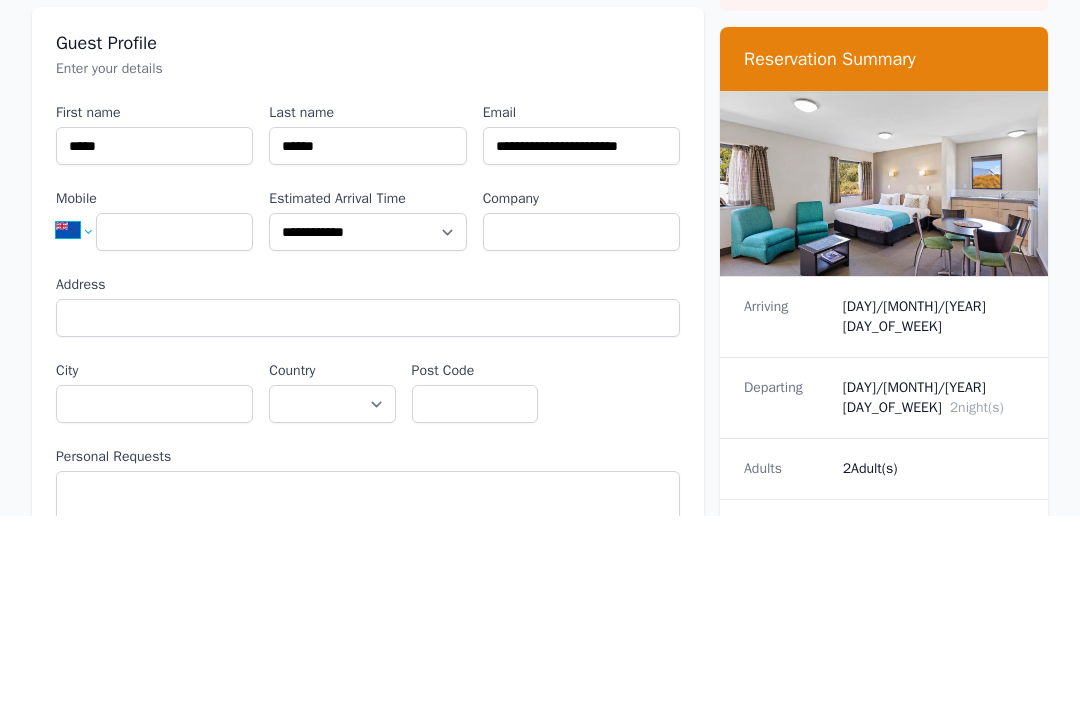 click on "**********" at bounding box center (82, 415) 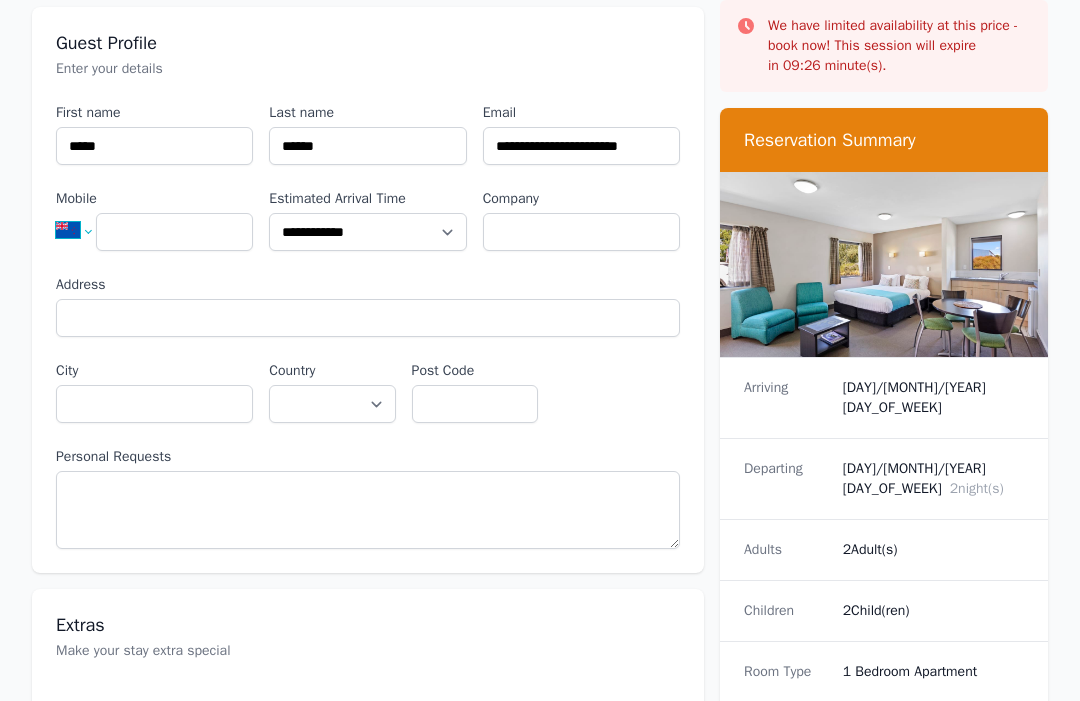 select on "**" 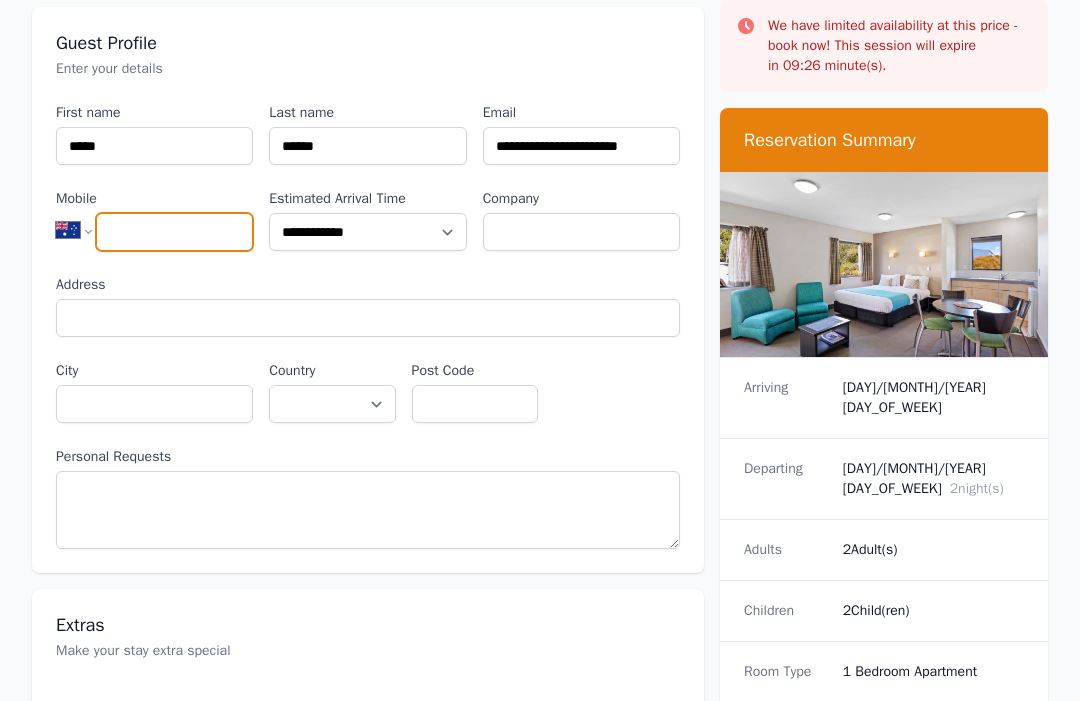 scroll, scrollTop: 184, scrollLeft: 0, axis: vertical 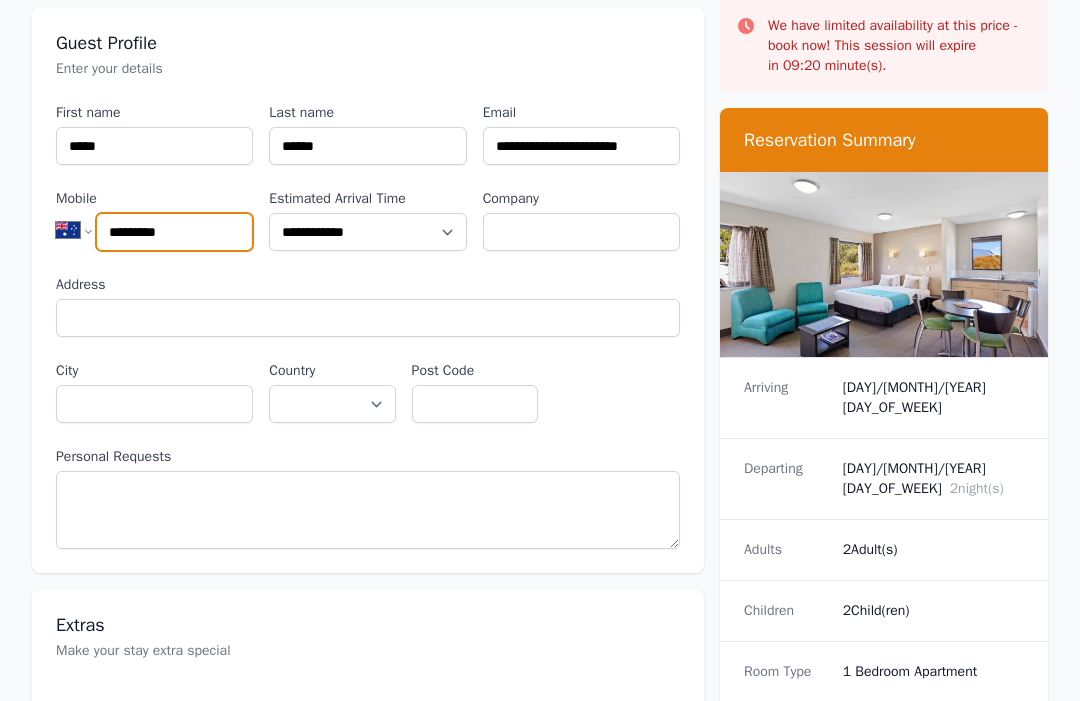 type on "*********" 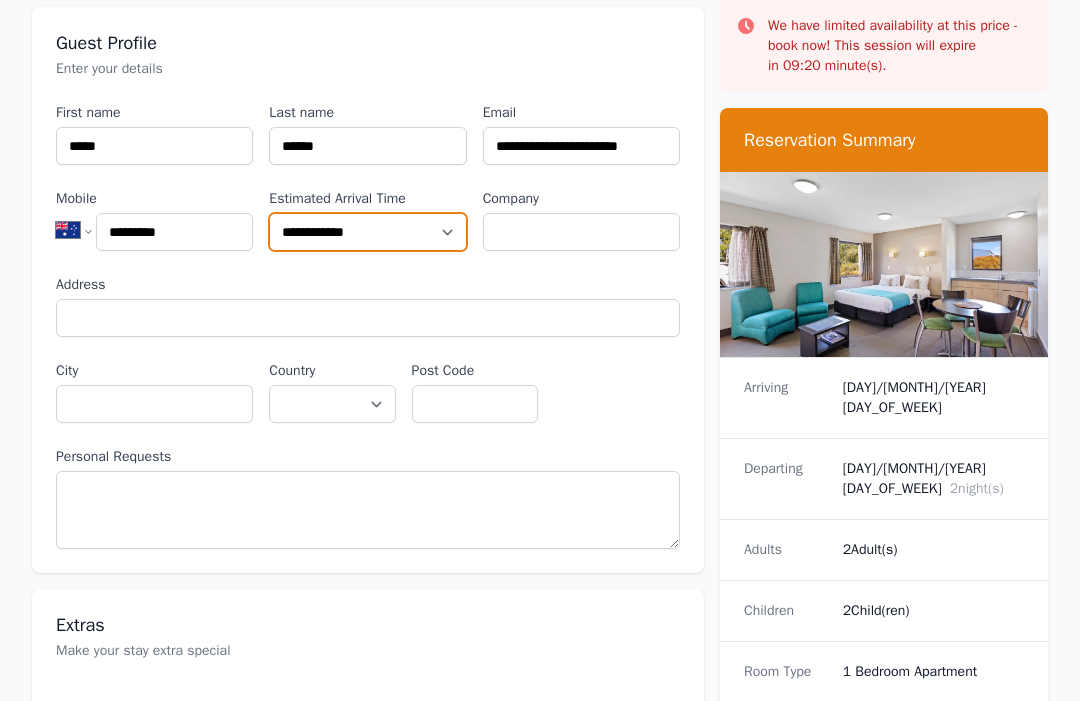 click on "**********" at bounding box center [367, 233] 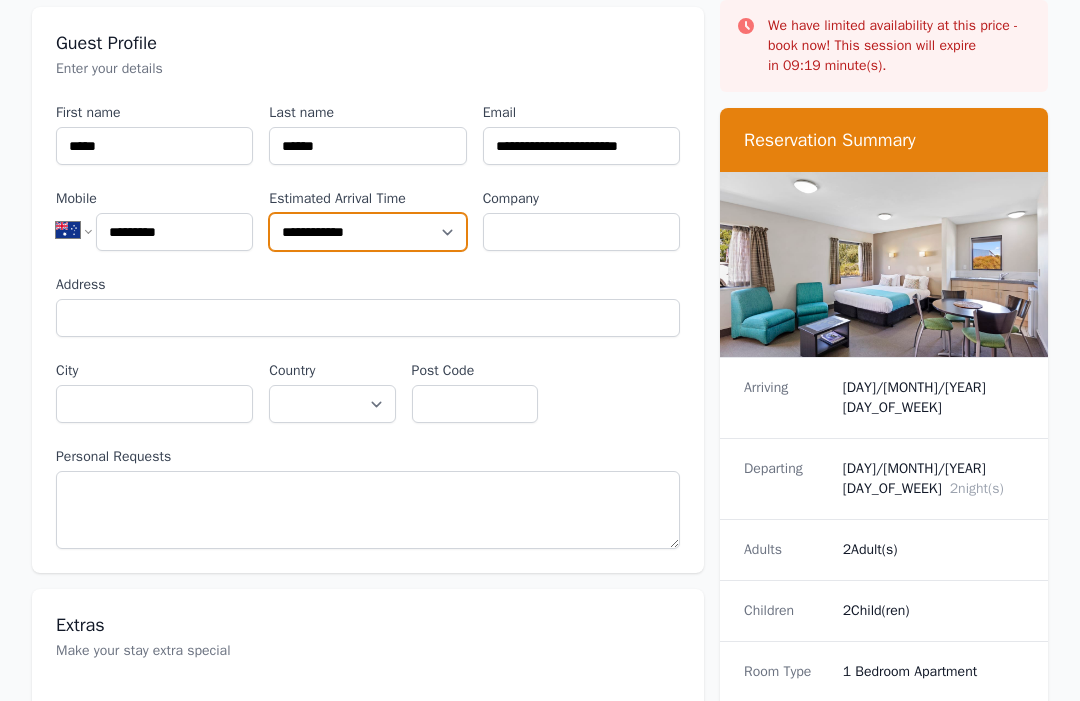 scroll, scrollTop: 185, scrollLeft: 0, axis: vertical 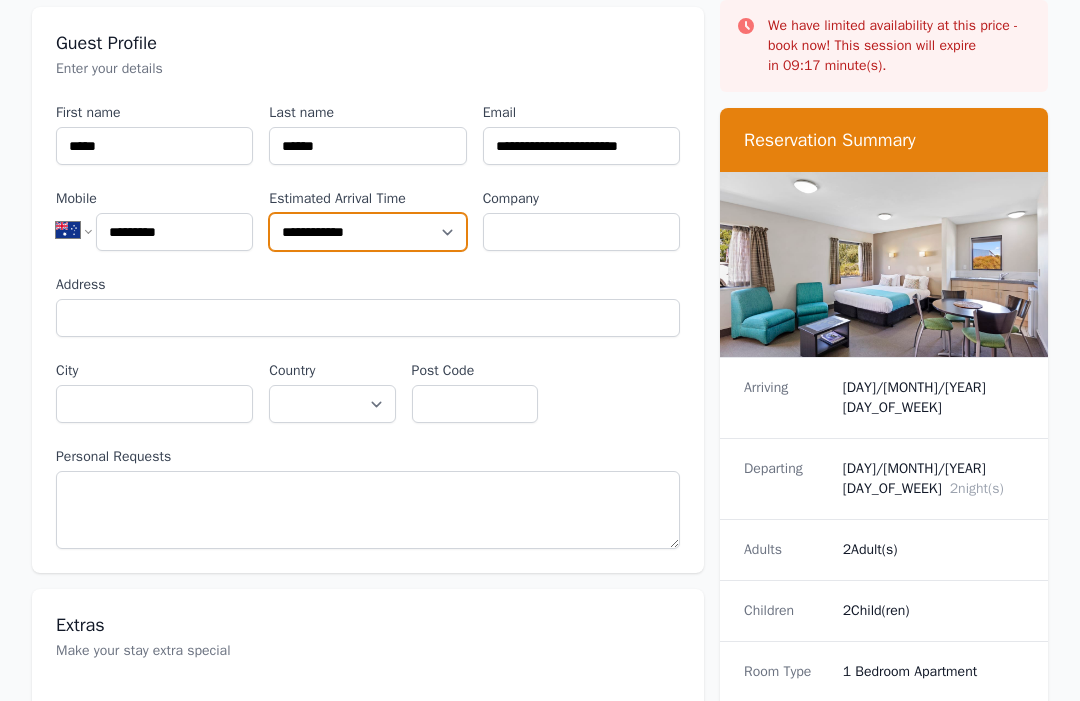select on "**********" 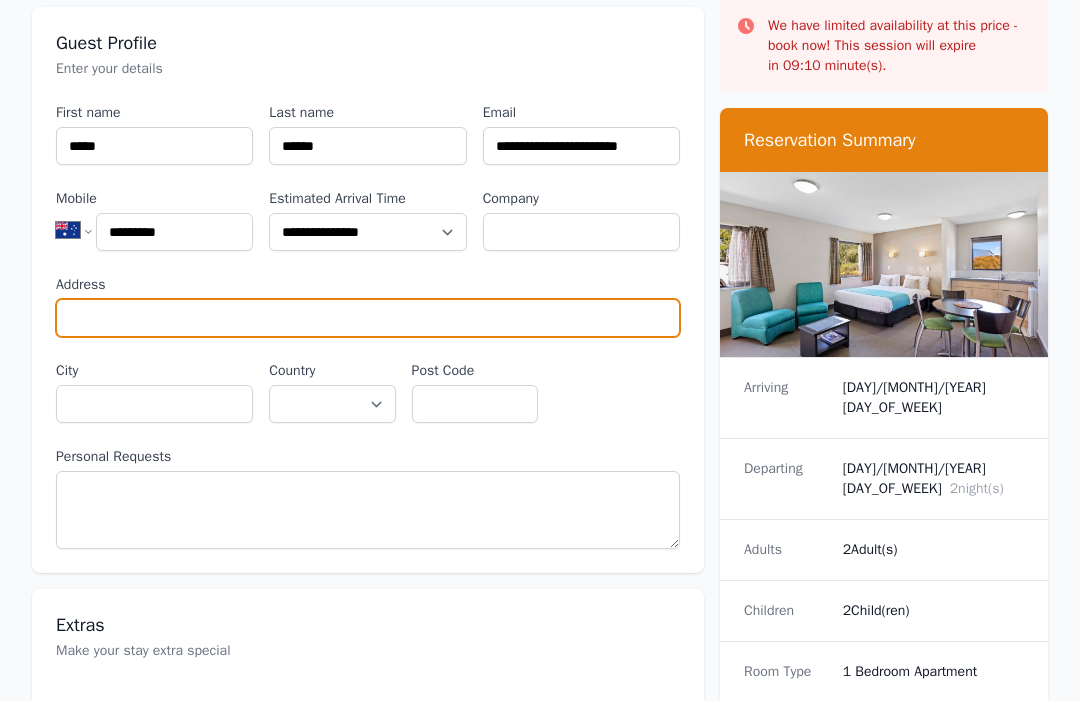 click on "Address" at bounding box center (368, 318) 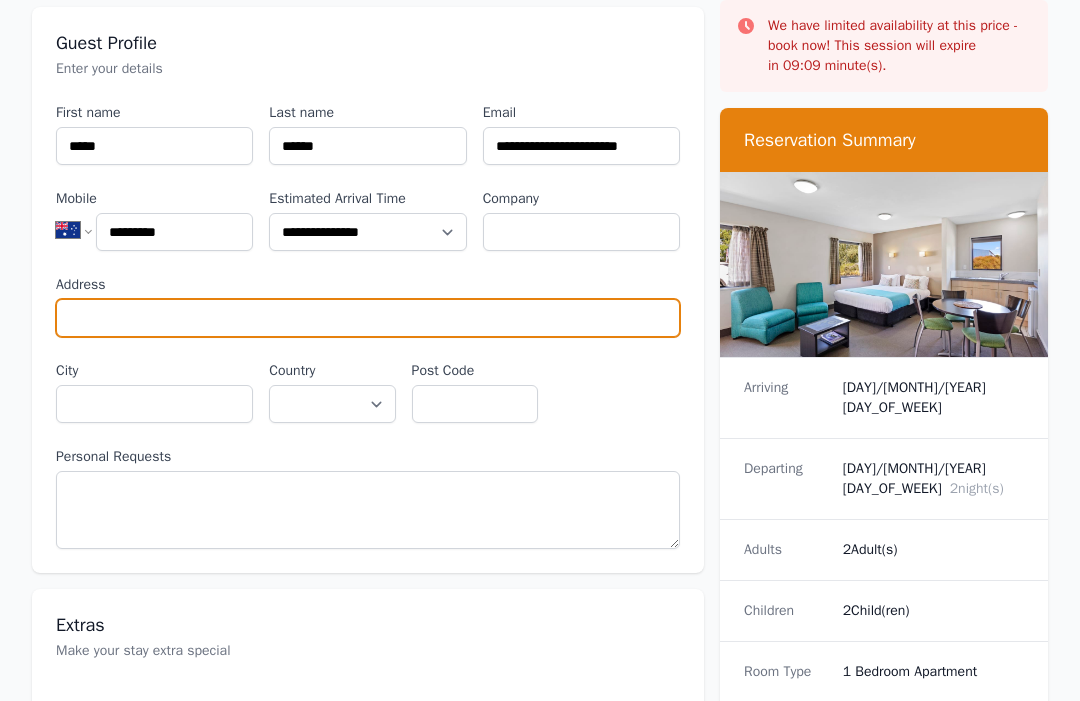 scroll, scrollTop: 184, scrollLeft: 0, axis: vertical 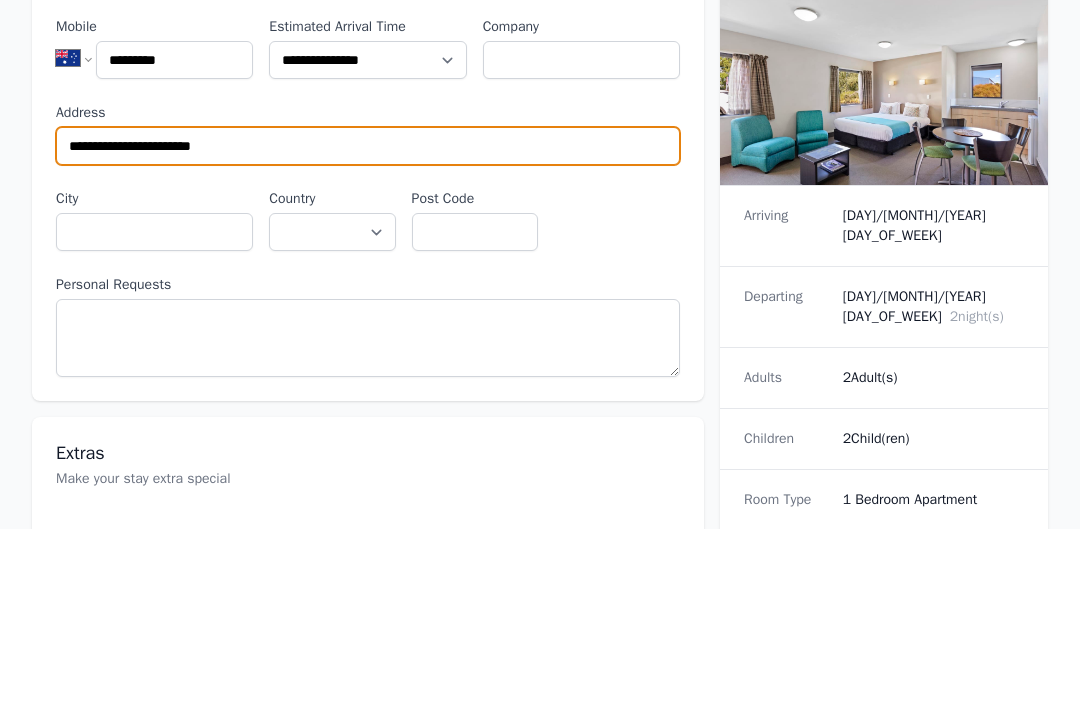 type on "**********" 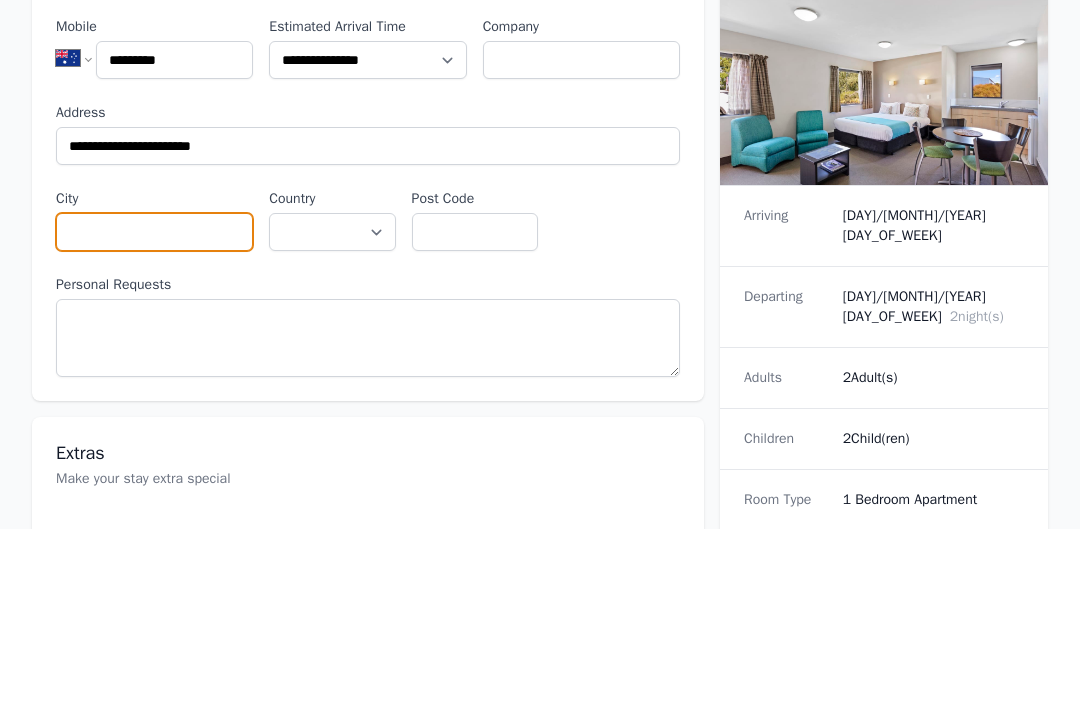 click on "City" at bounding box center [154, 405] 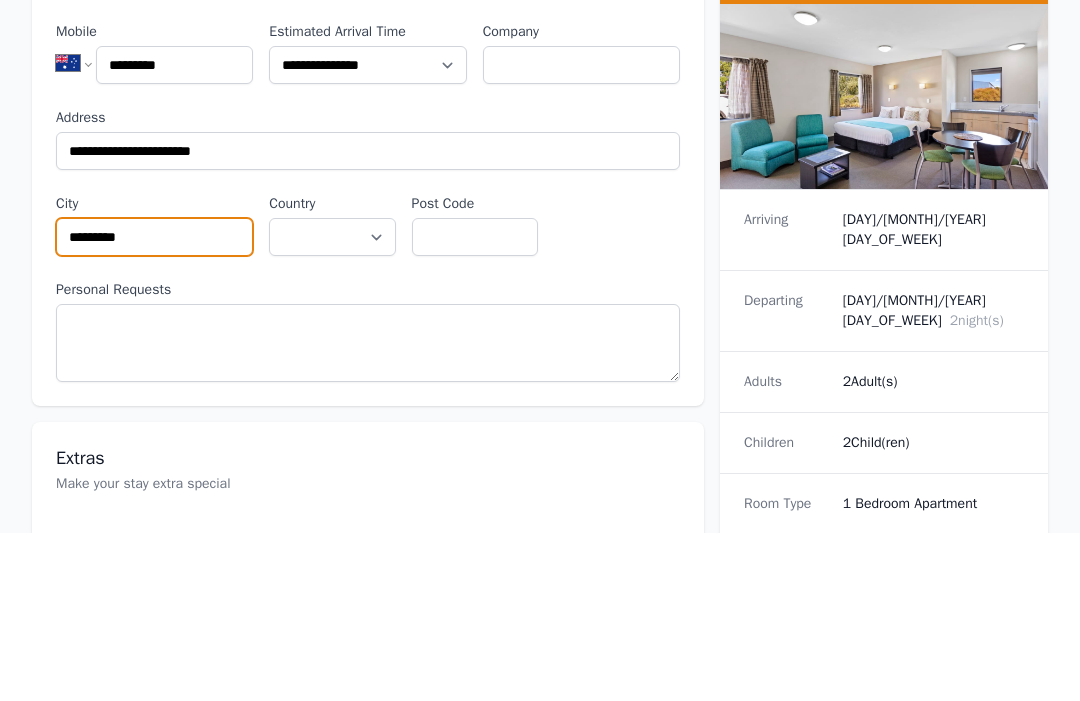 type on "*********" 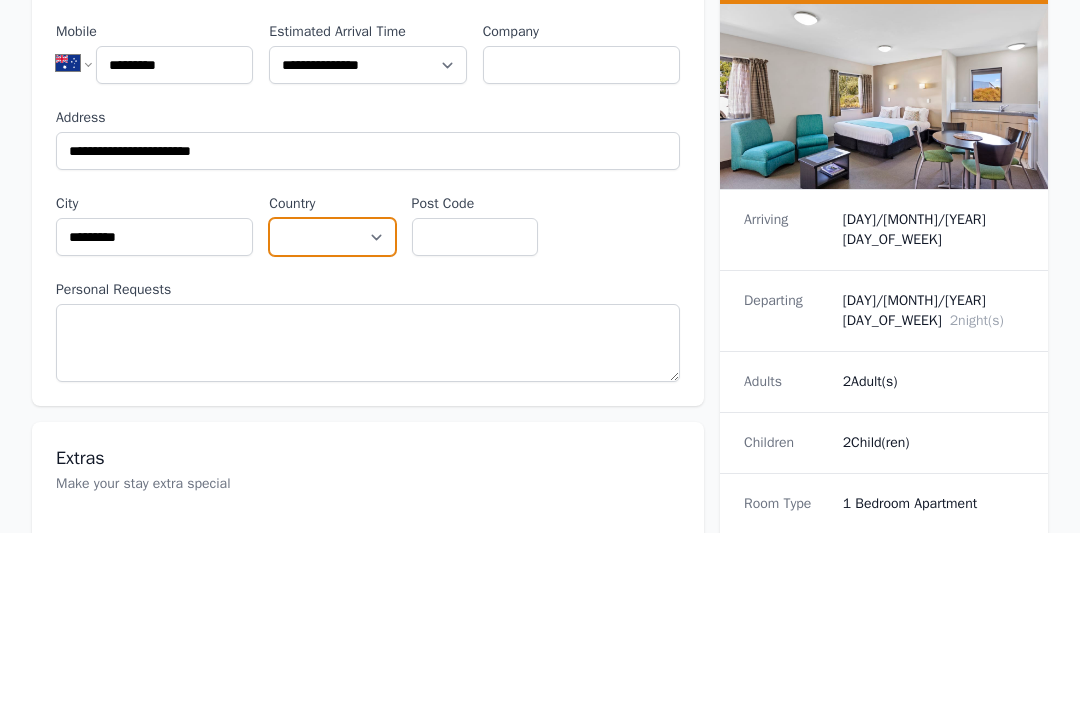 click on "**********" at bounding box center (332, 405) 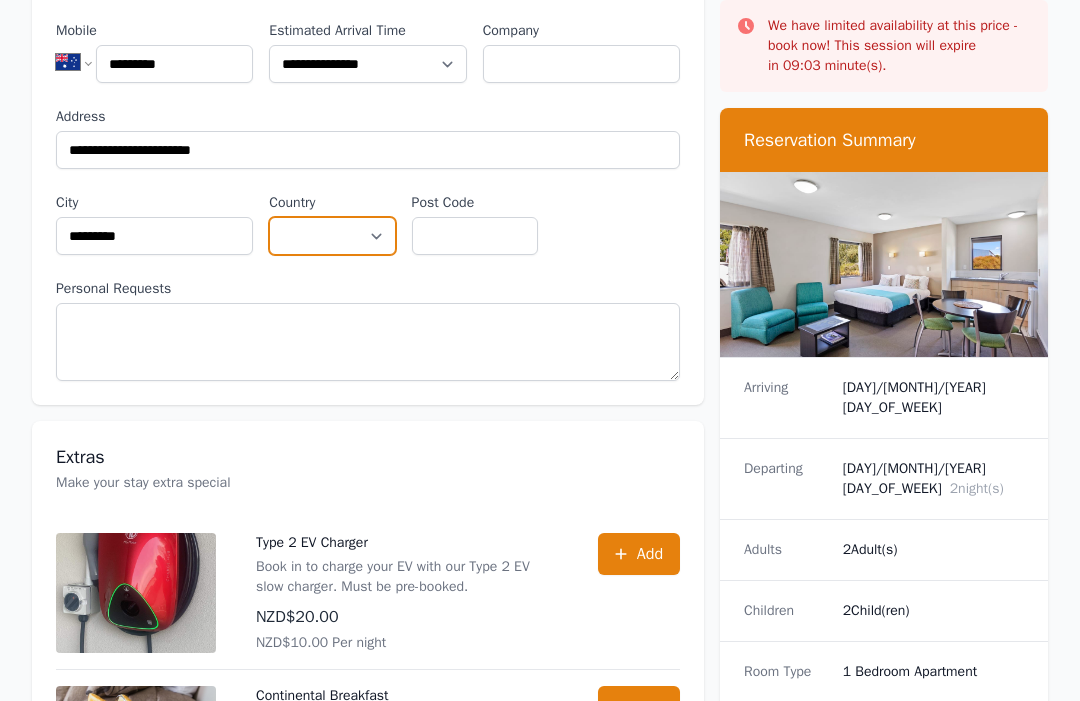 select on "*********" 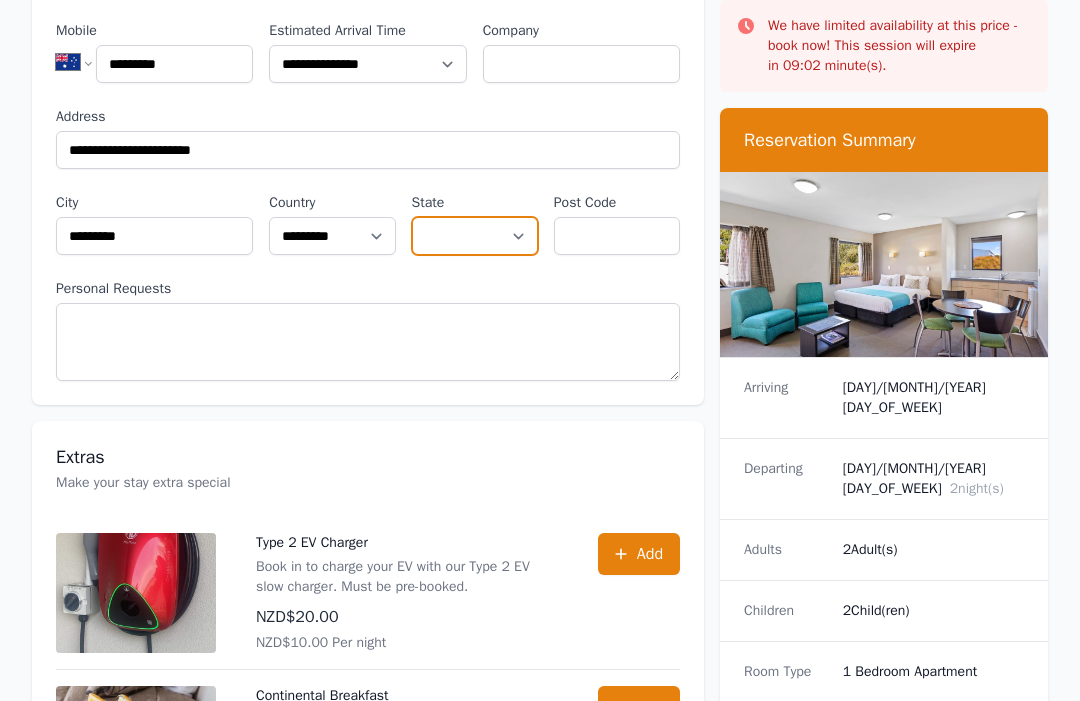 click on "**********" at bounding box center [475, 236] 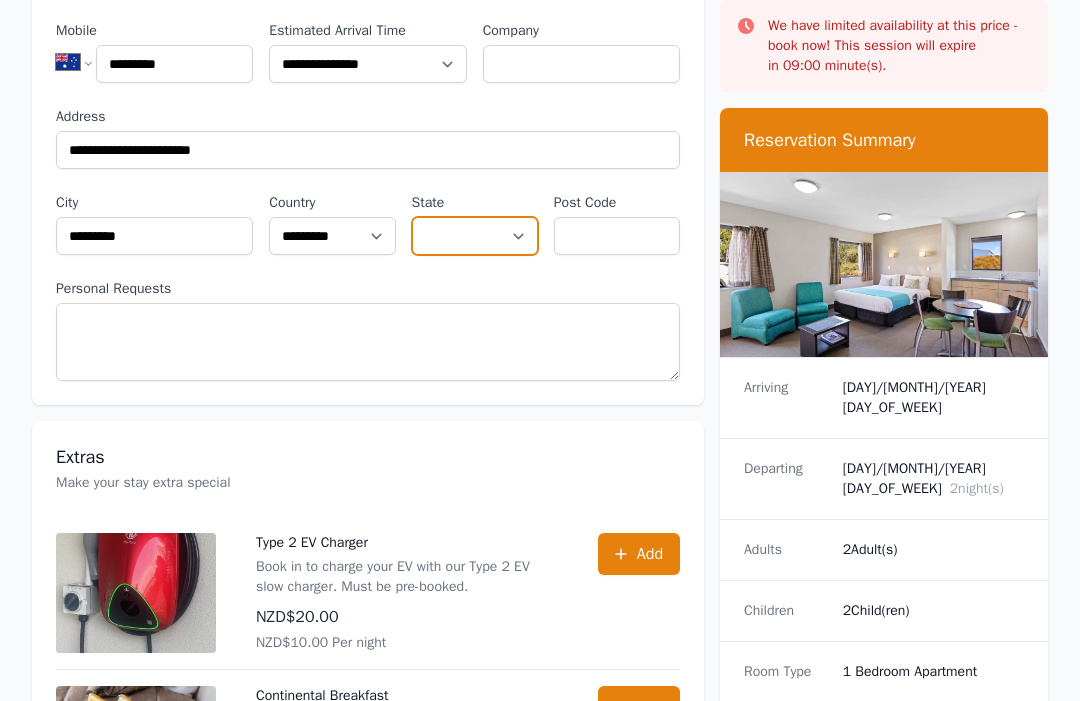 select on "********" 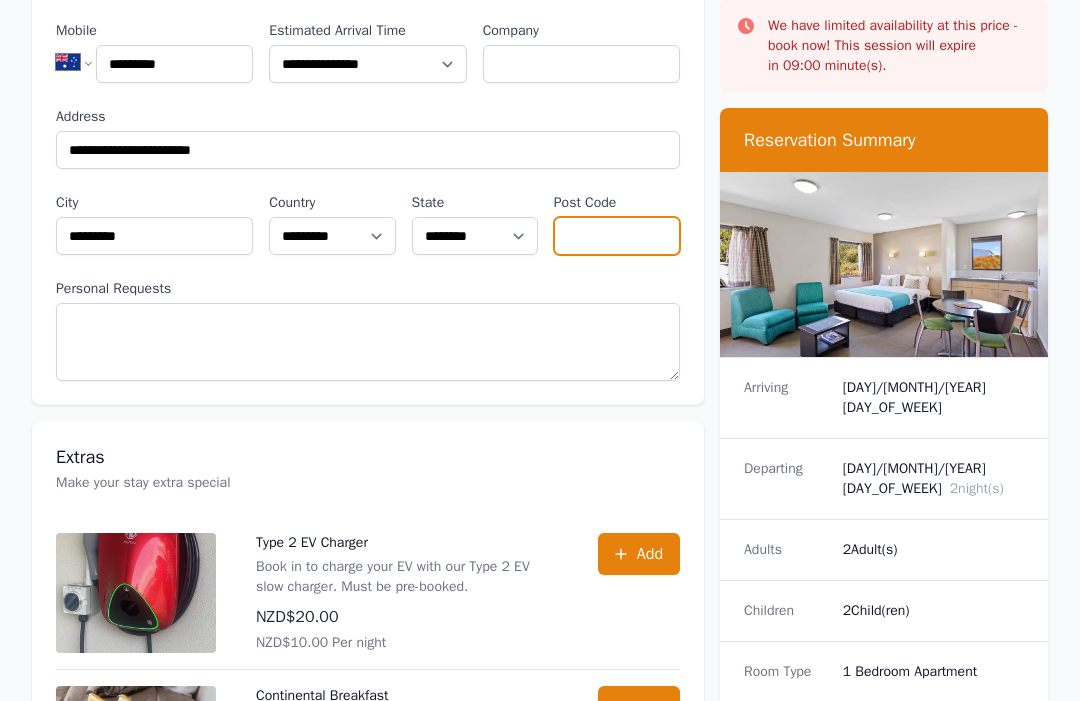 click on "Post Code" at bounding box center (617, 236) 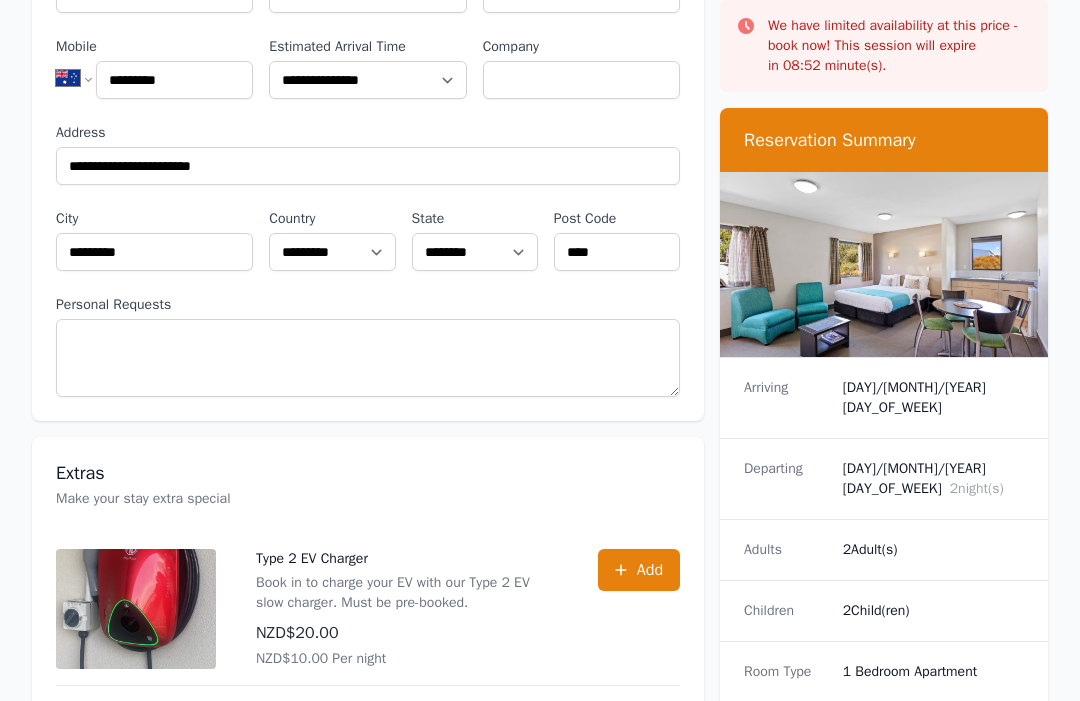 scroll, scrollTop: 336, scrollLeft: 0, axis: vertical 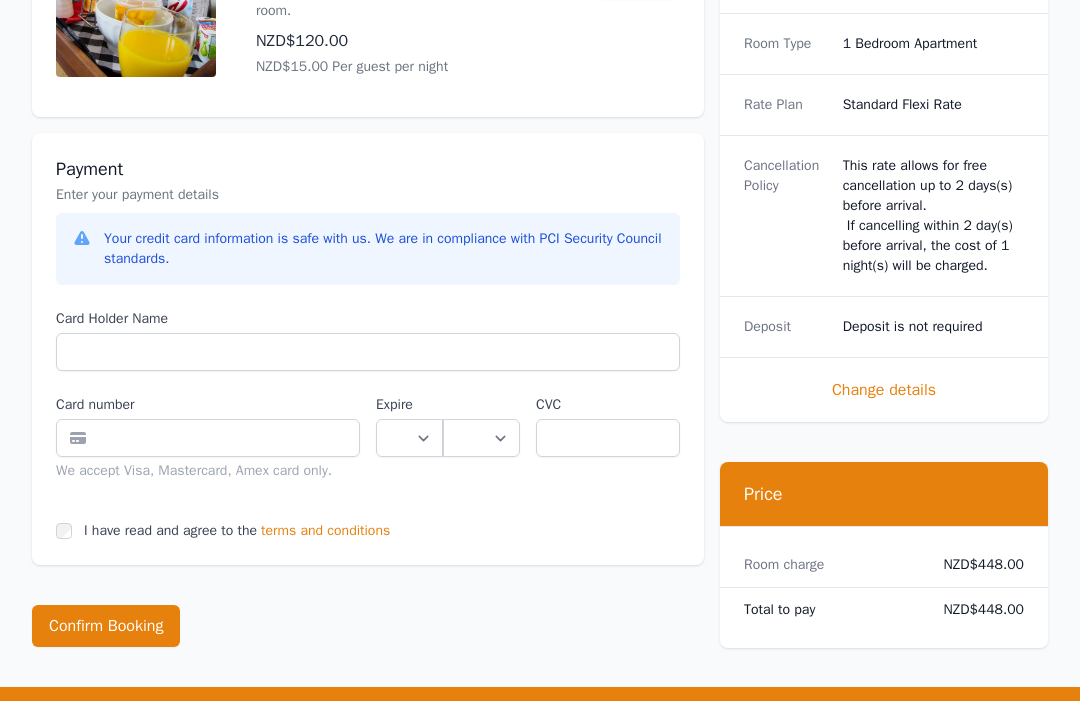 type on "****" 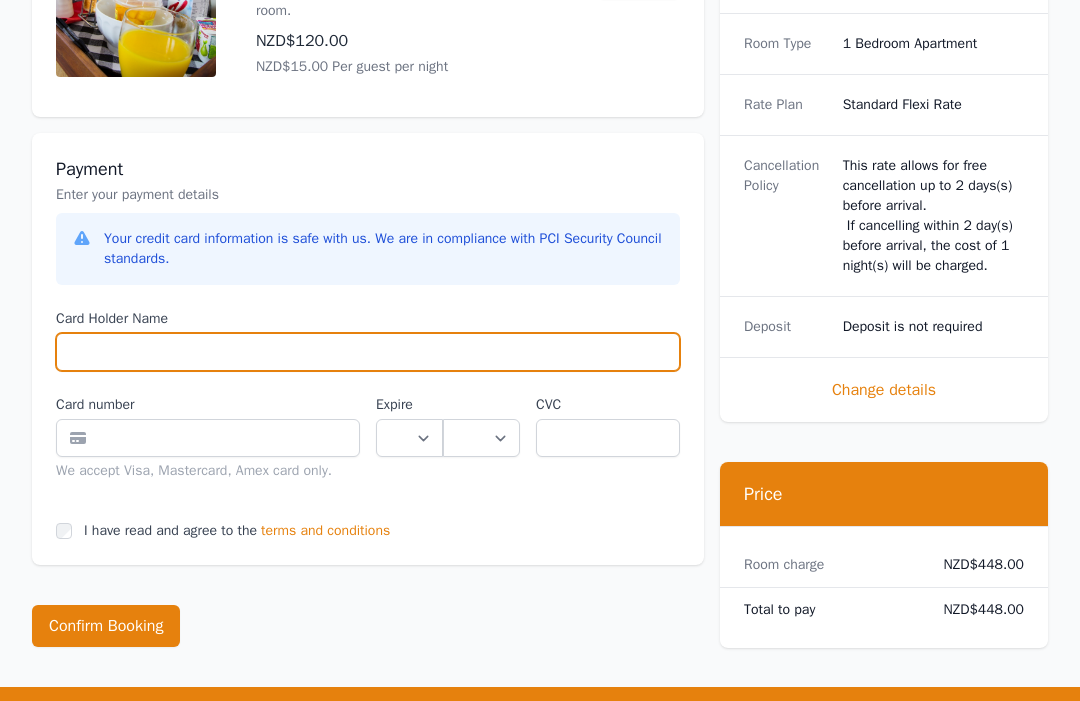 click on "Card Holder Name" at bounding box center [368, 353] 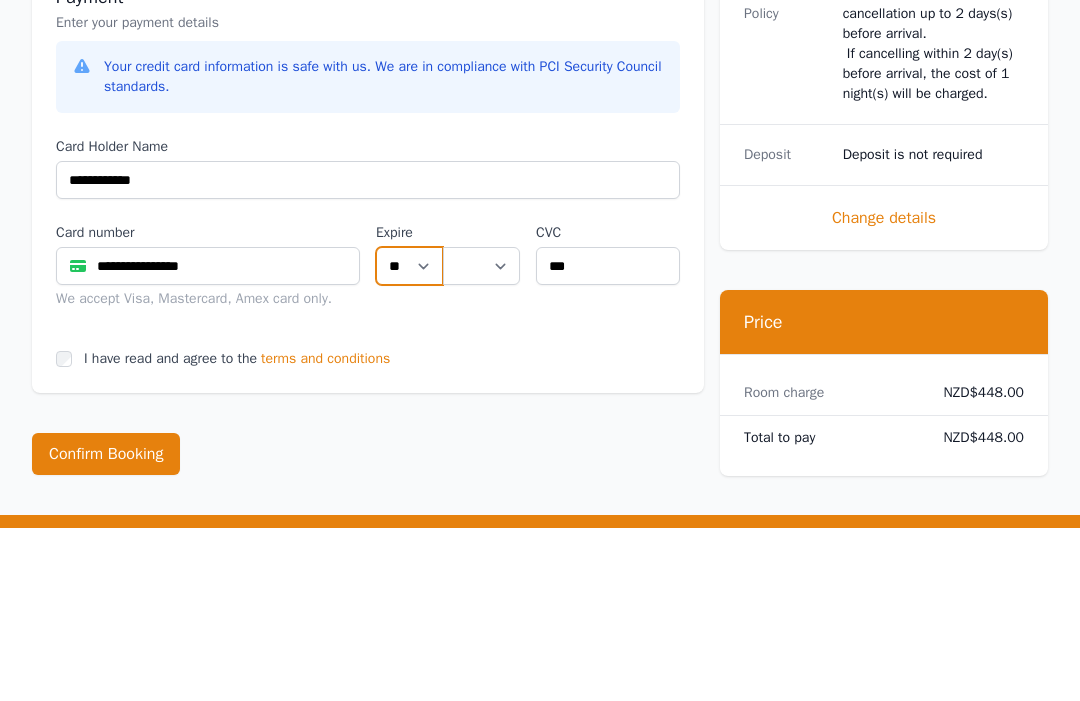 click on "** ** ** ** ** ** ** ** ** ** ** **" at bounding box center [409, 439] 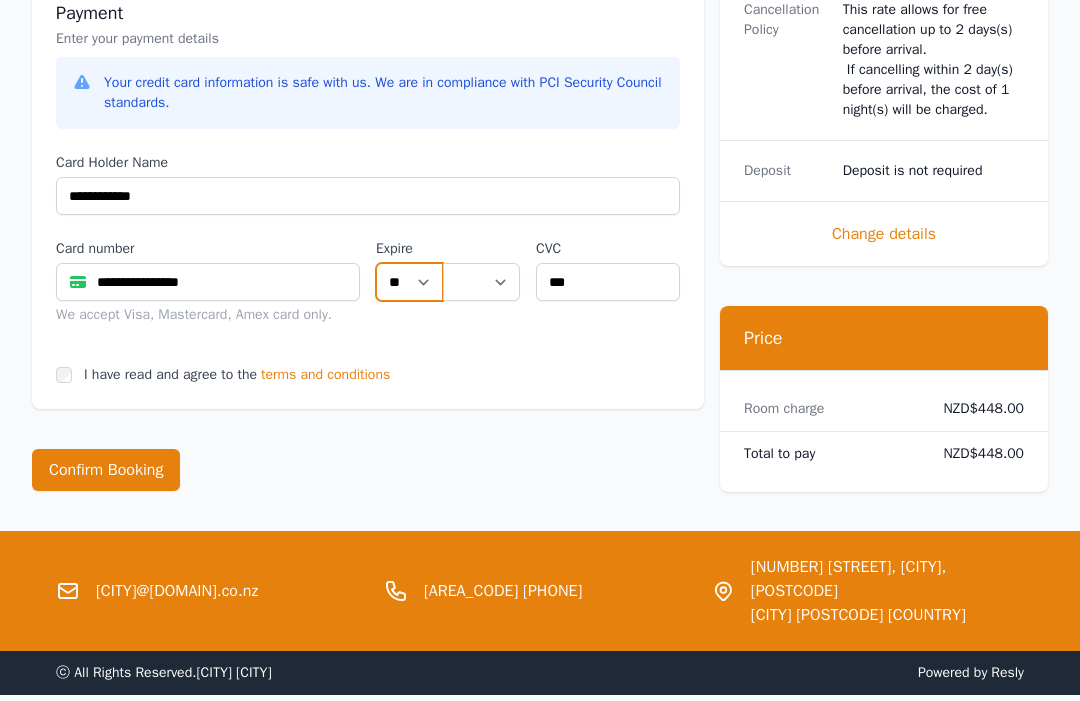 select on "**" 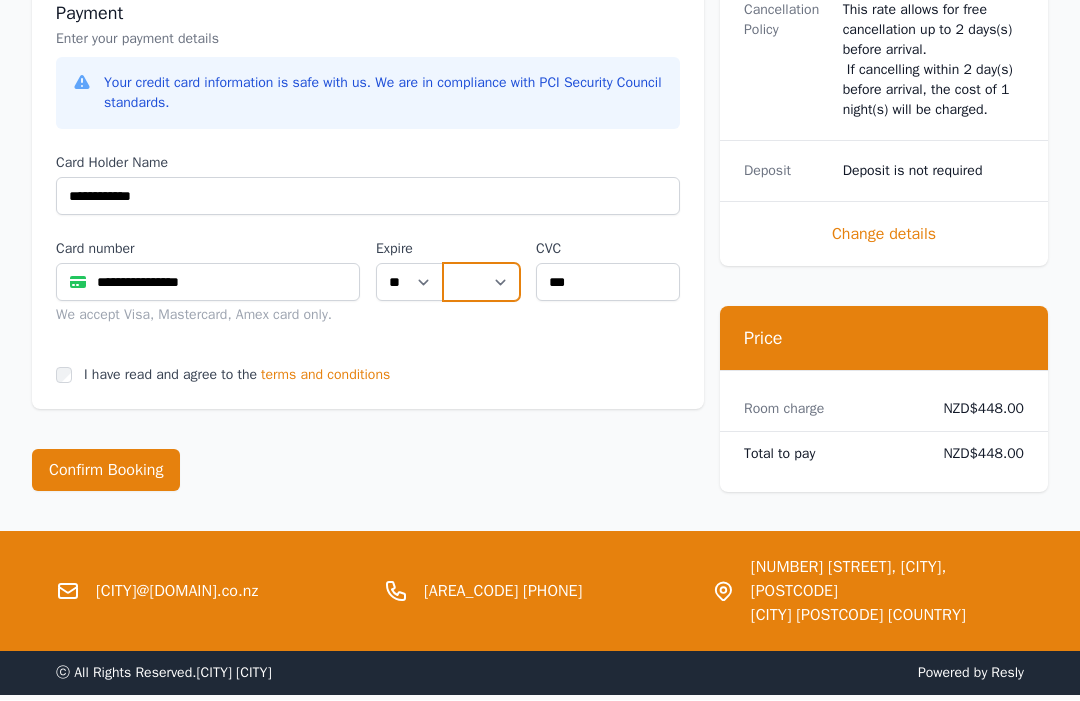 click on "**** **** **** **** **** **** **** **** ****" at bounding box center (482, 283) 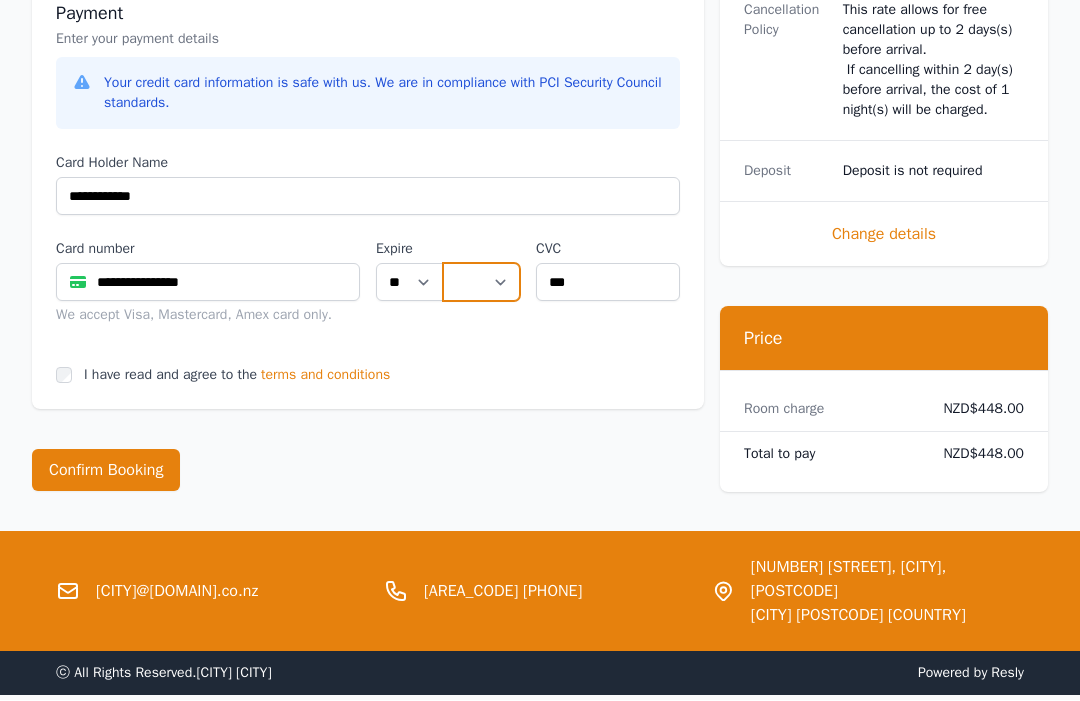 select on "**" 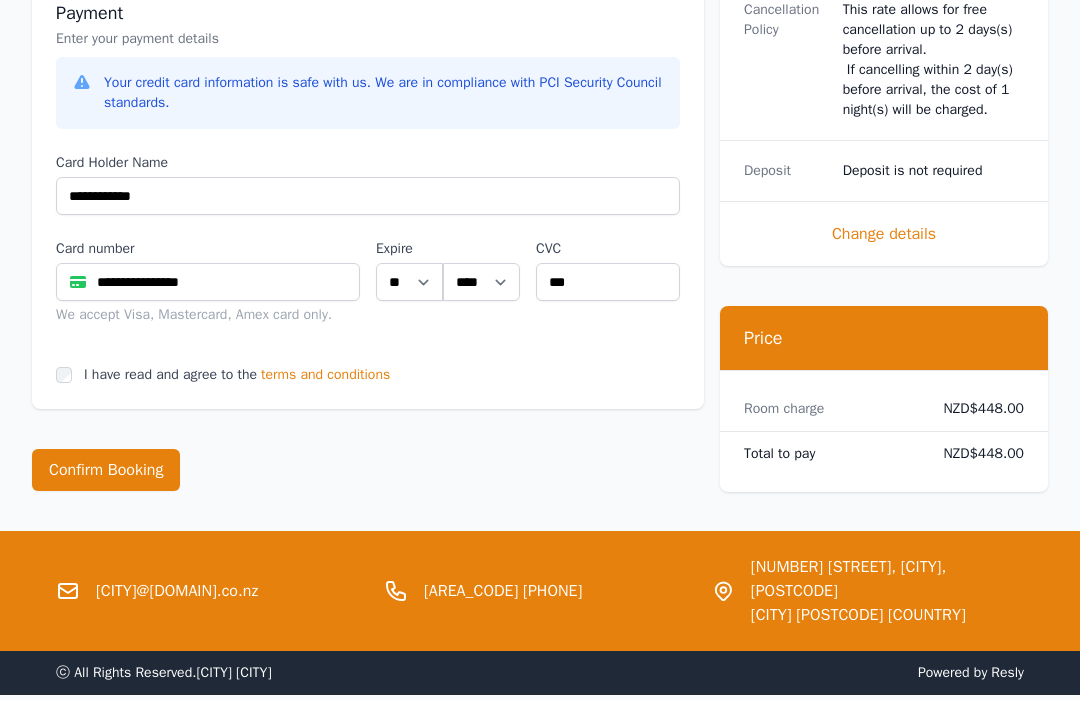 click on "Confirm Booking" at bounding box center (106, 471) 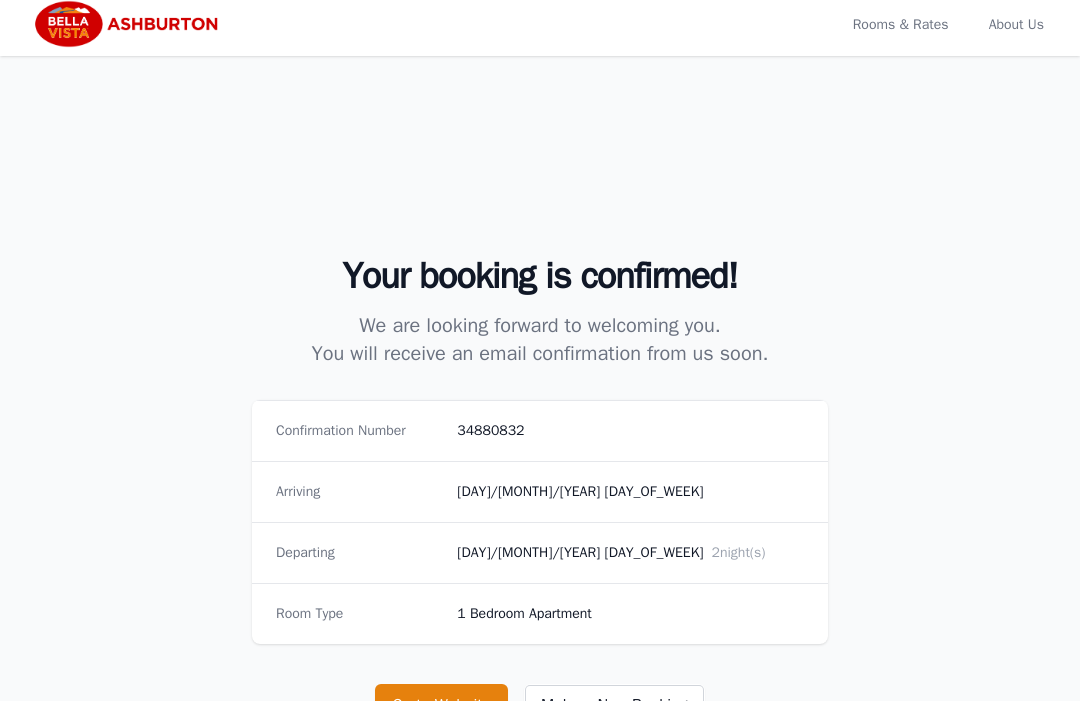 scroll, scrollTop: 0, scrollLeft: 0, axis: both 